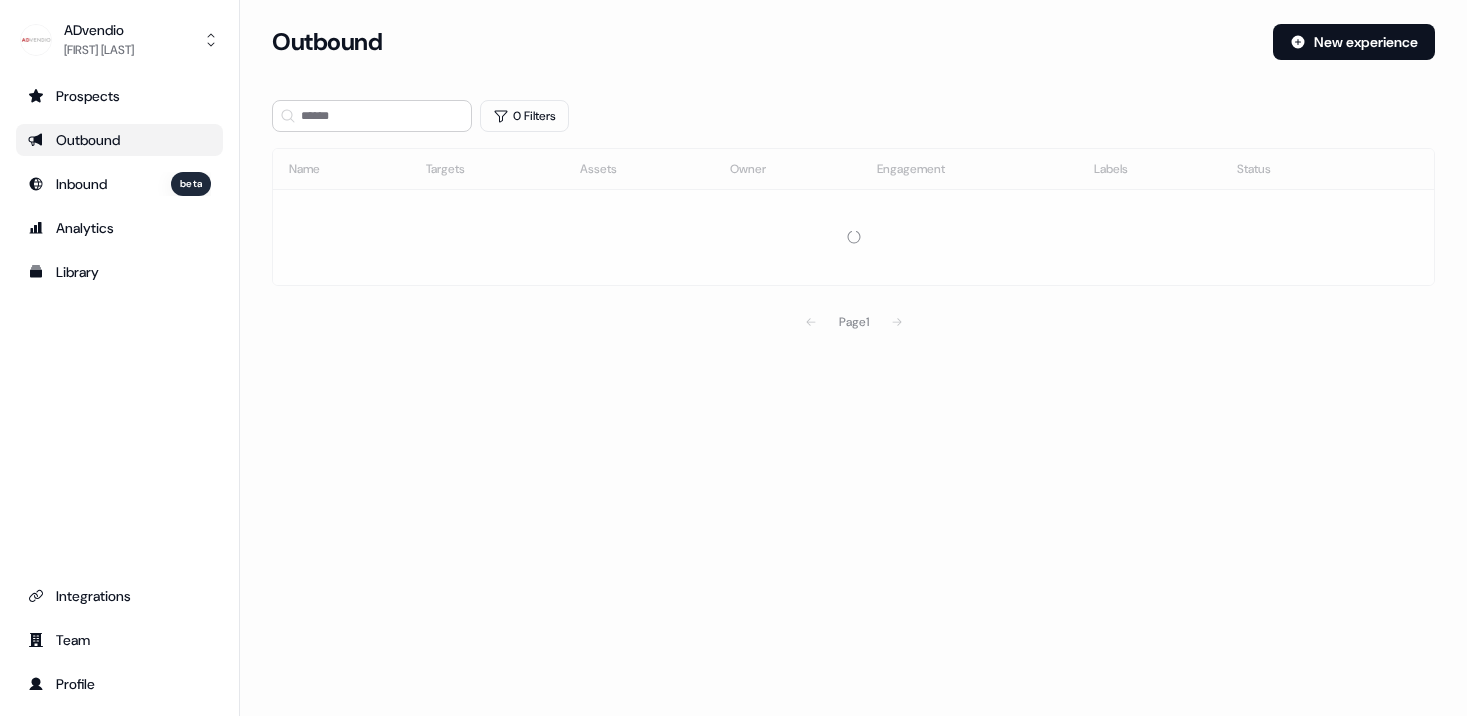 scroll, scrollTop: 0, scrollLeft: 0, axis: both 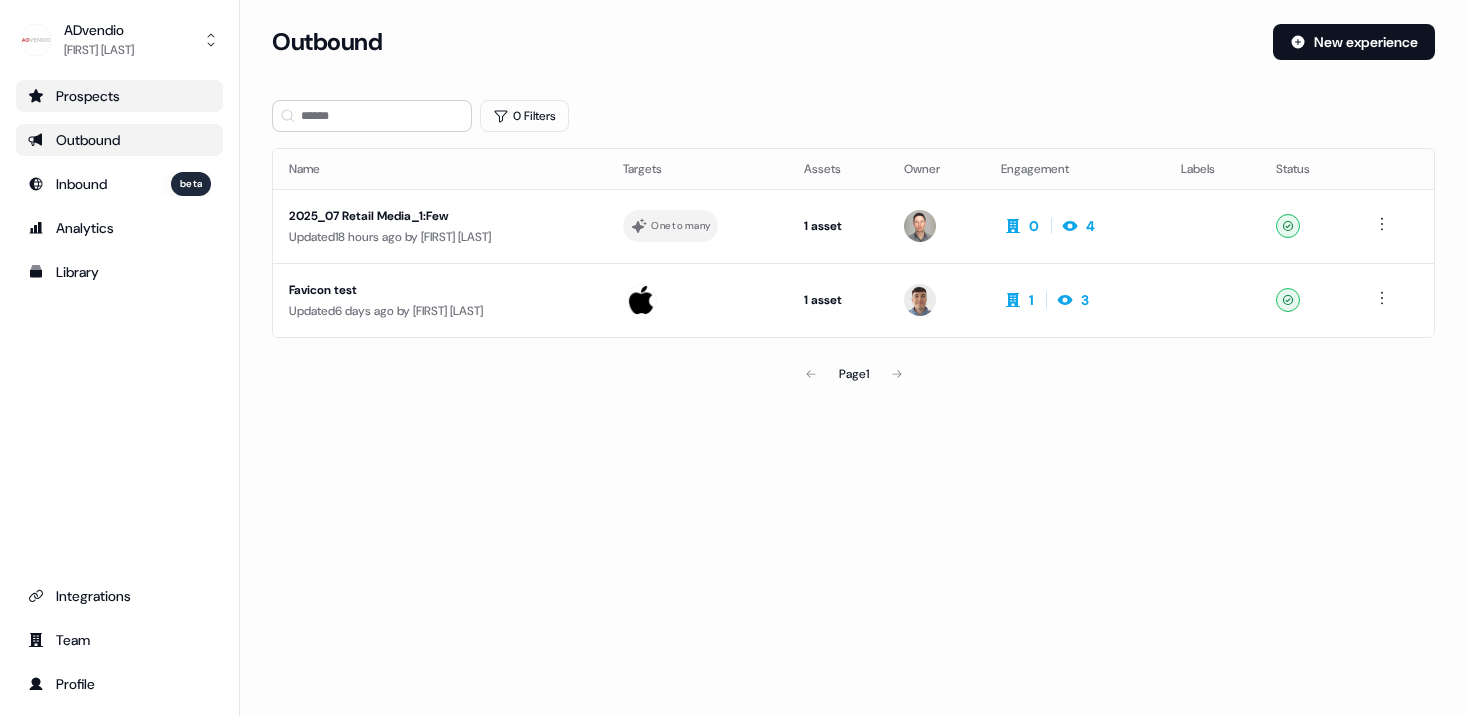 click on "Prospects" at bounding box center (119, 96) 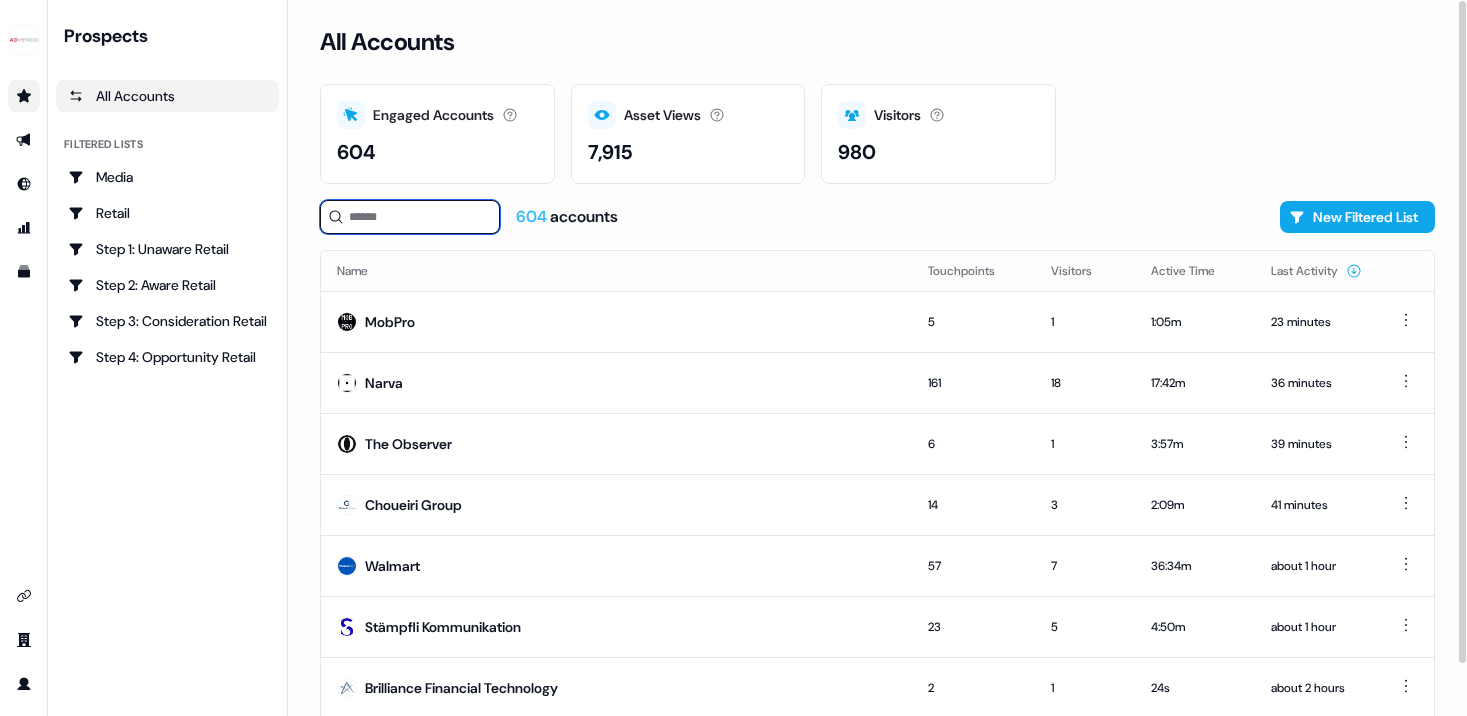 click at bounding box center (410, 217) 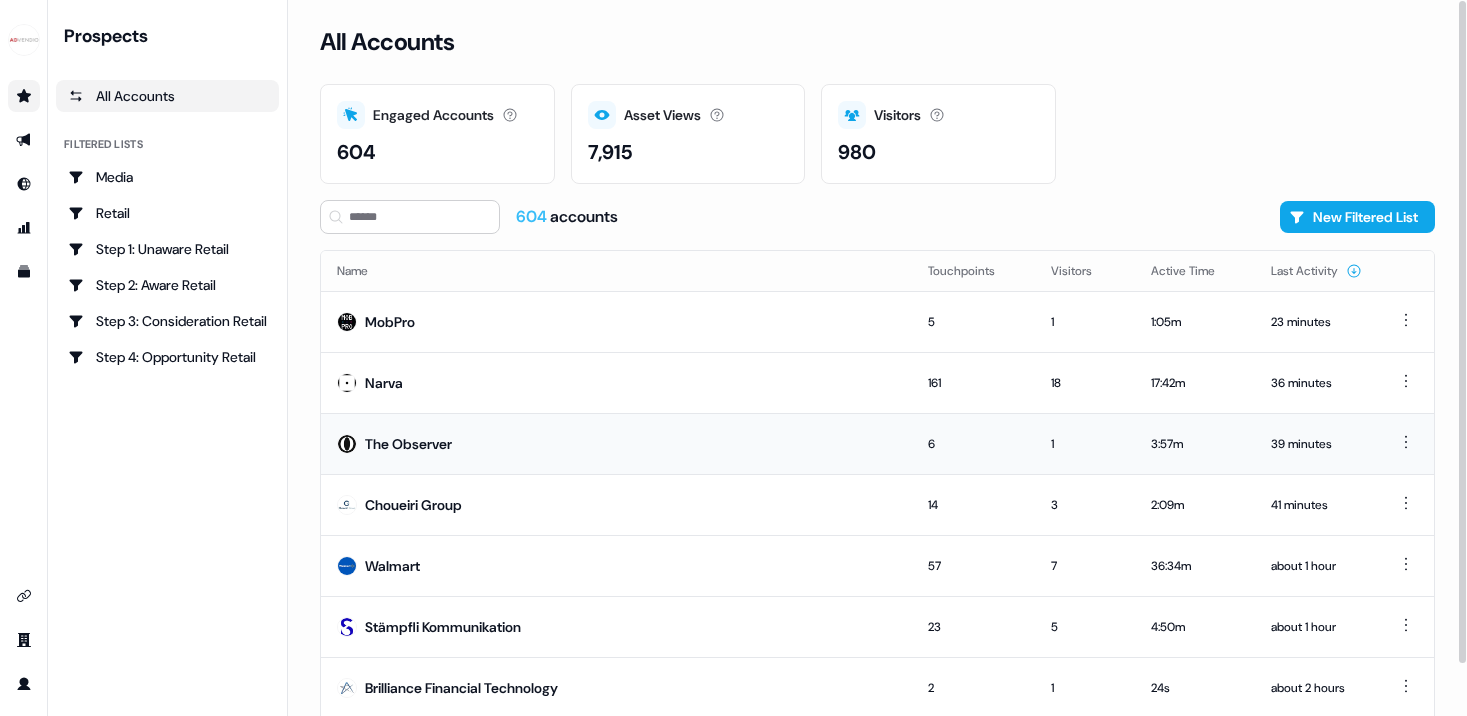 click on "The Observer" at bounding box center (408, 444) 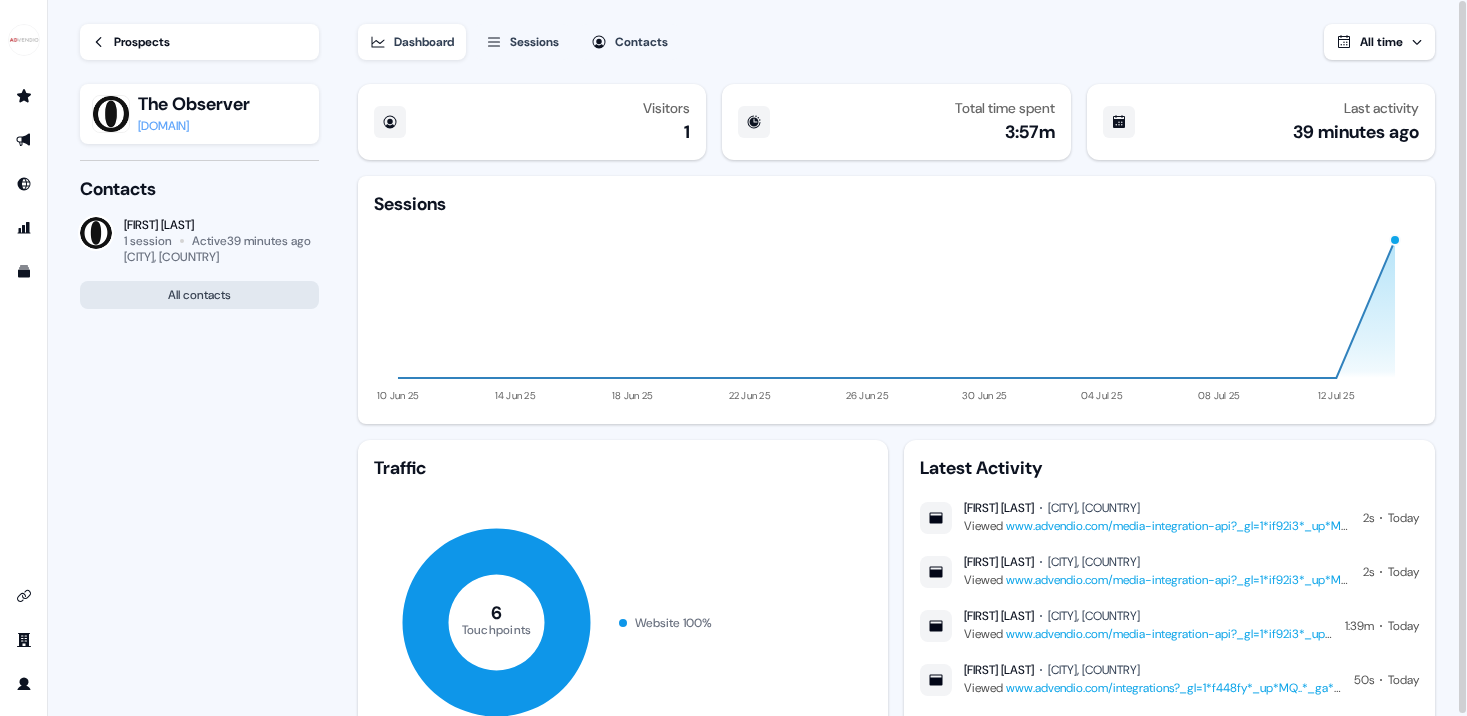 click on "All contacts" at bounding box center (199, 295) 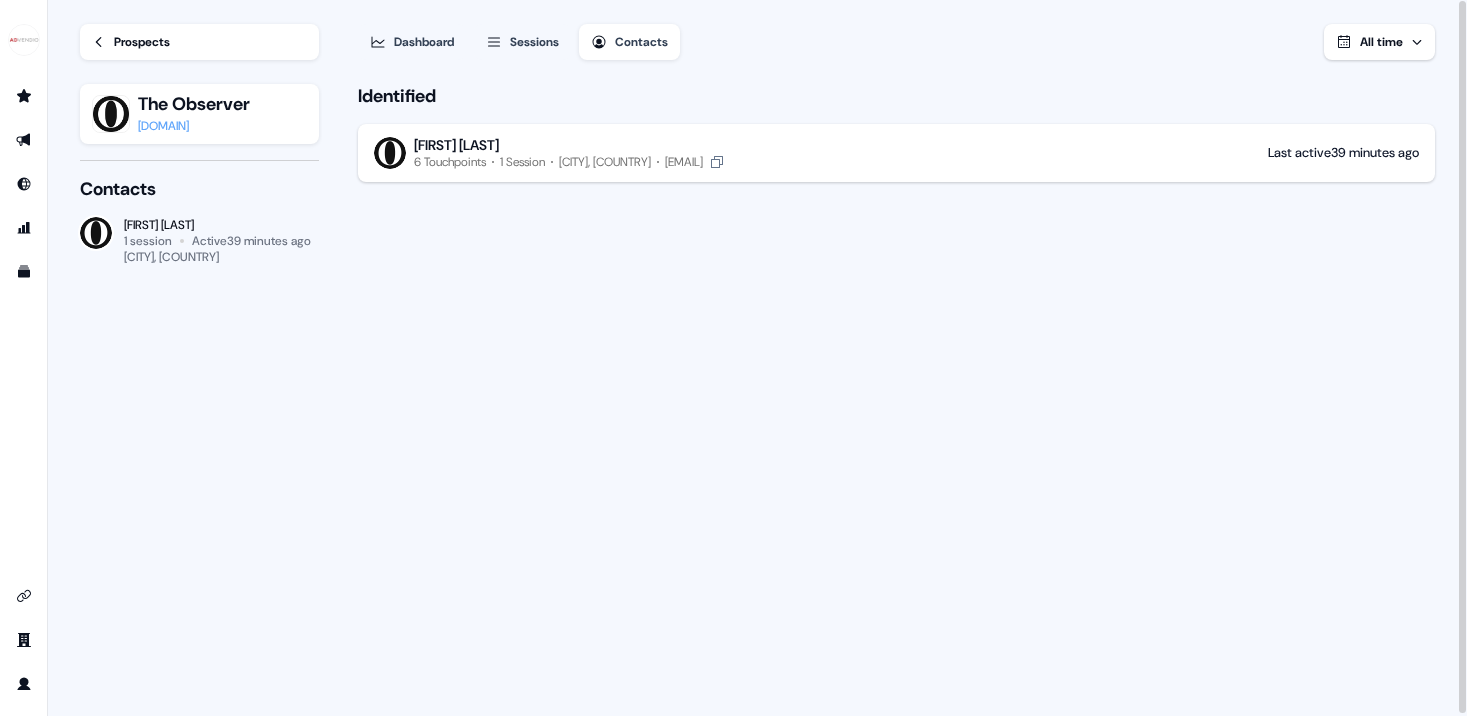 click on "[FIRST] [LAST] 6 Touchpoints 1 Session [CITY], [COUNTRY] [EMAIL] Last active 39 minutes ago" at bounding box center (897, 153) 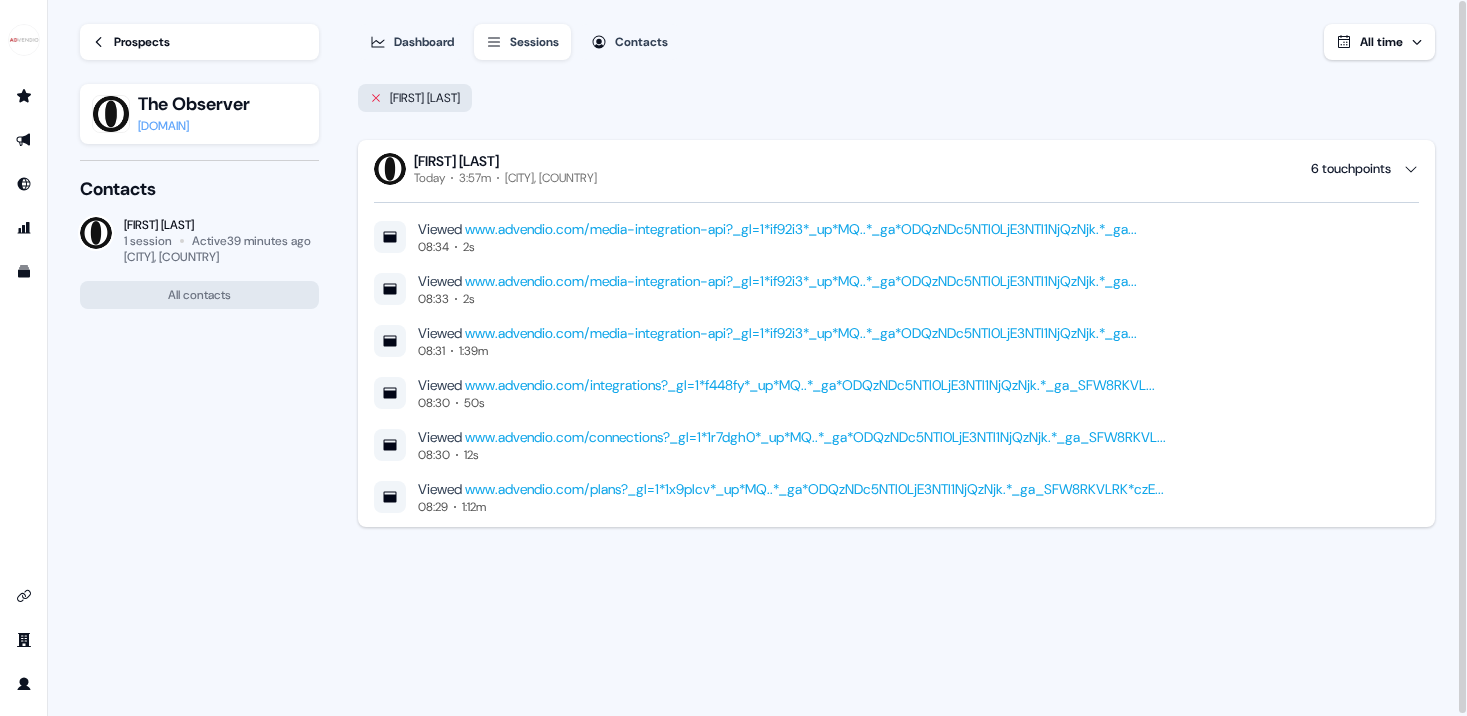 click 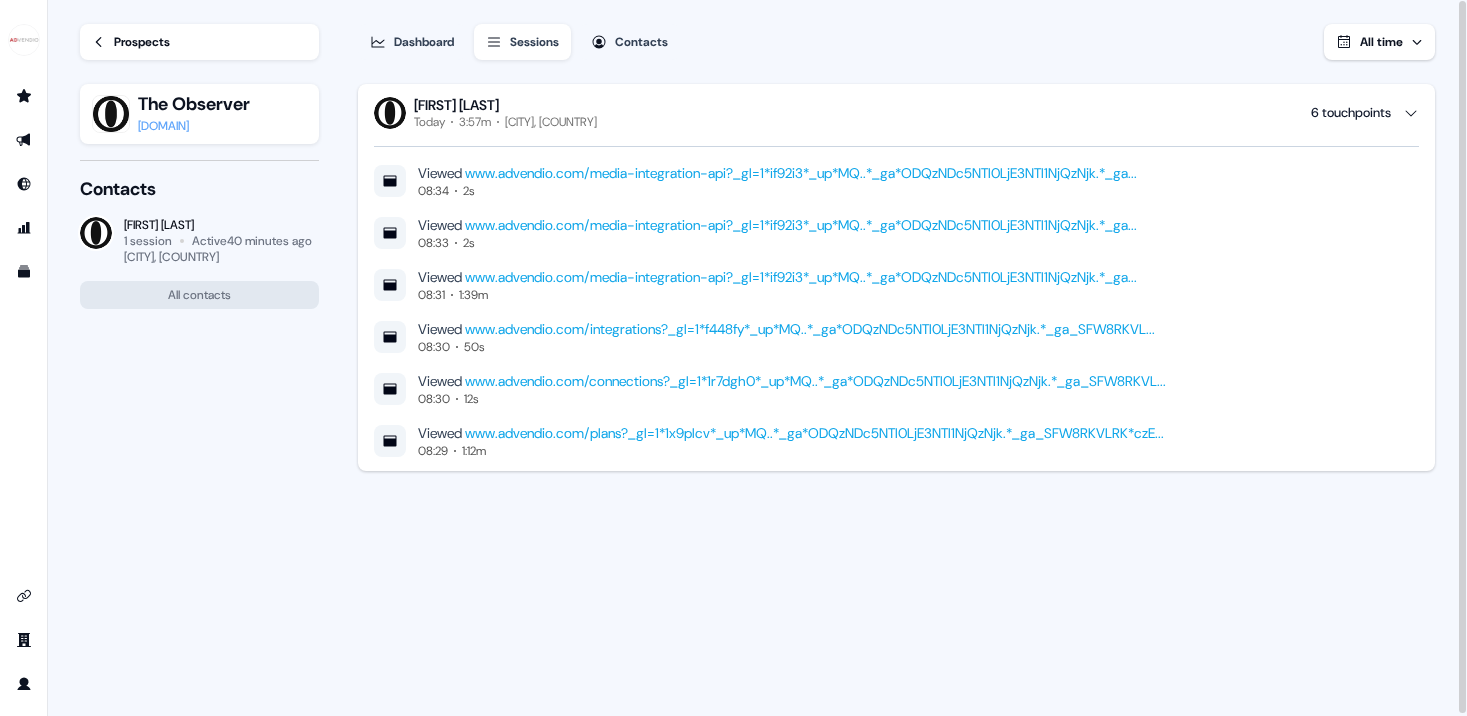 click on "Dashboard" at bounding box center (424, 42) 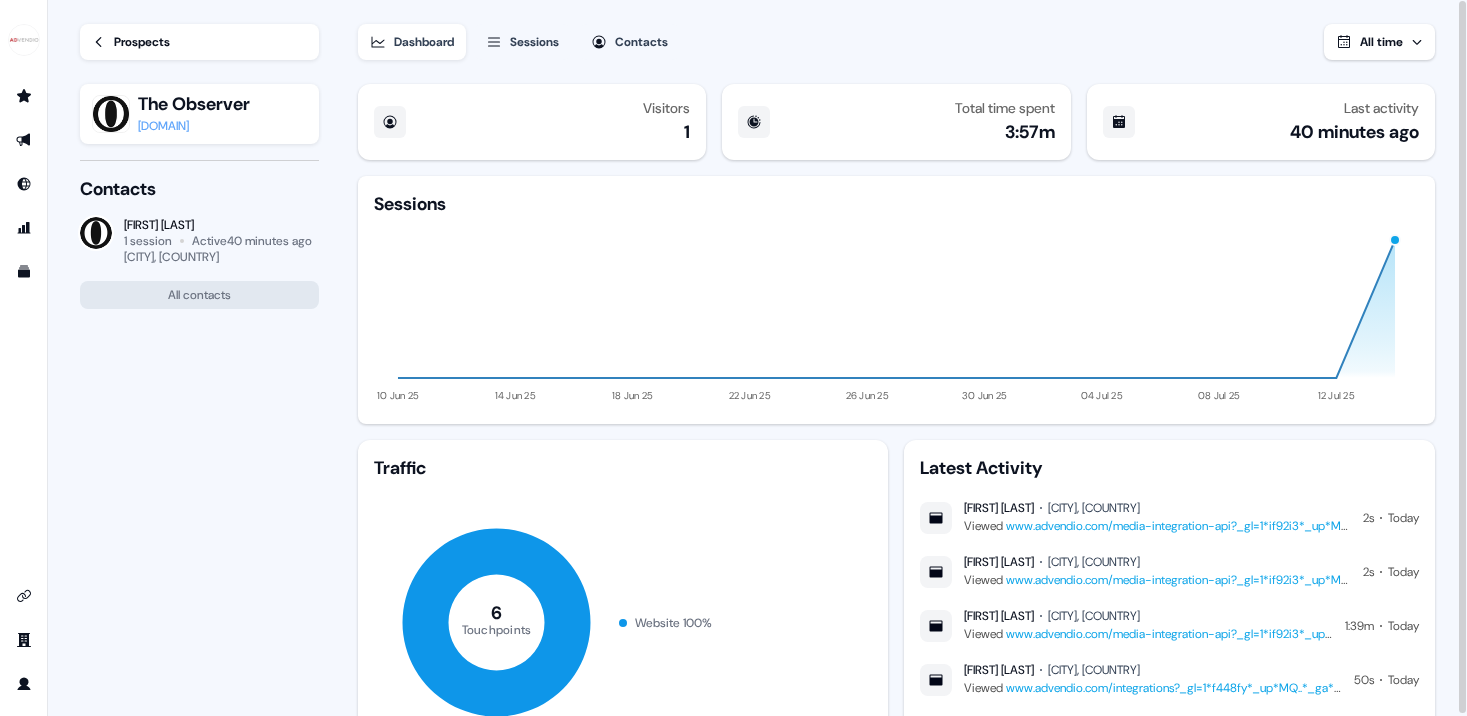 scroll, scrollTop: 106, scrollLeft: 0, axis: vertical 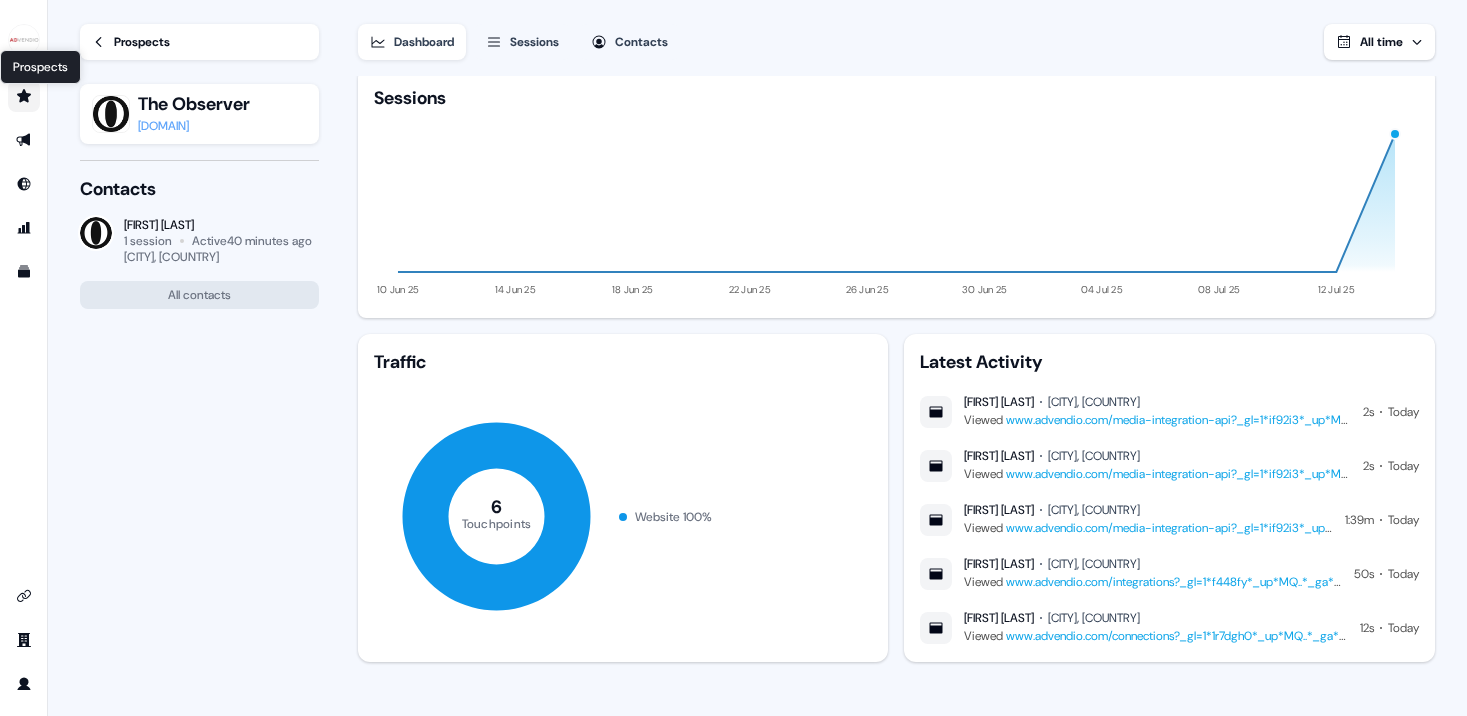 click 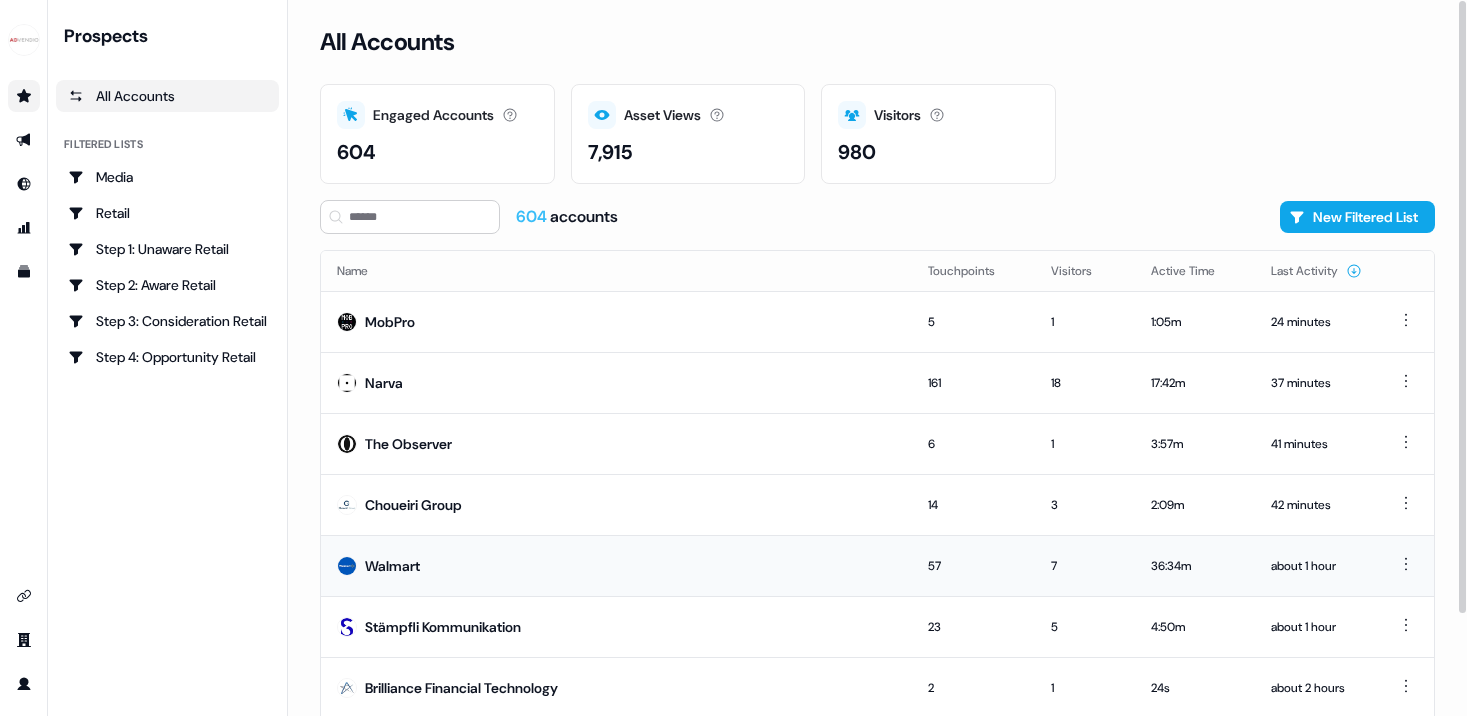 click on "Walmart" at bounding box center (392, 566) 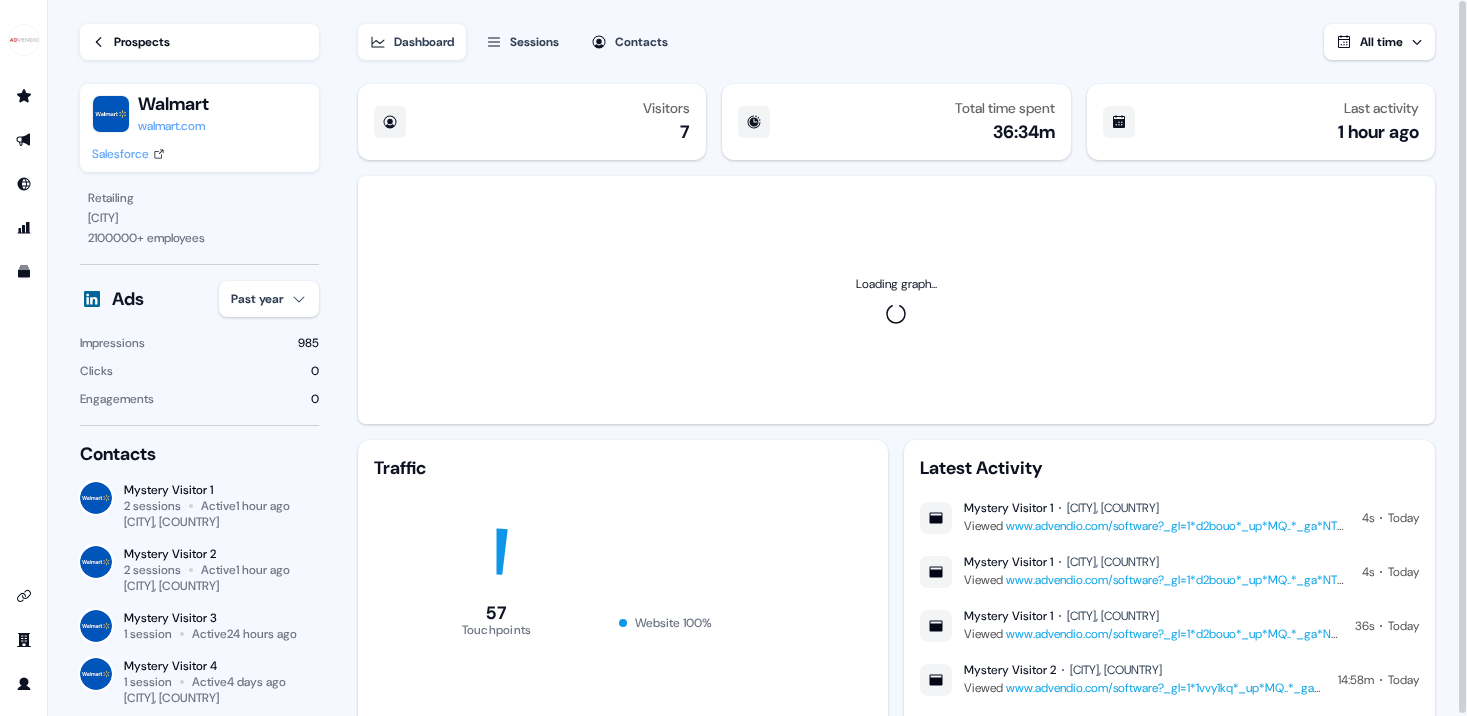 scroll, scrollTop: 90, scrollLeft: 0, axis: vertical 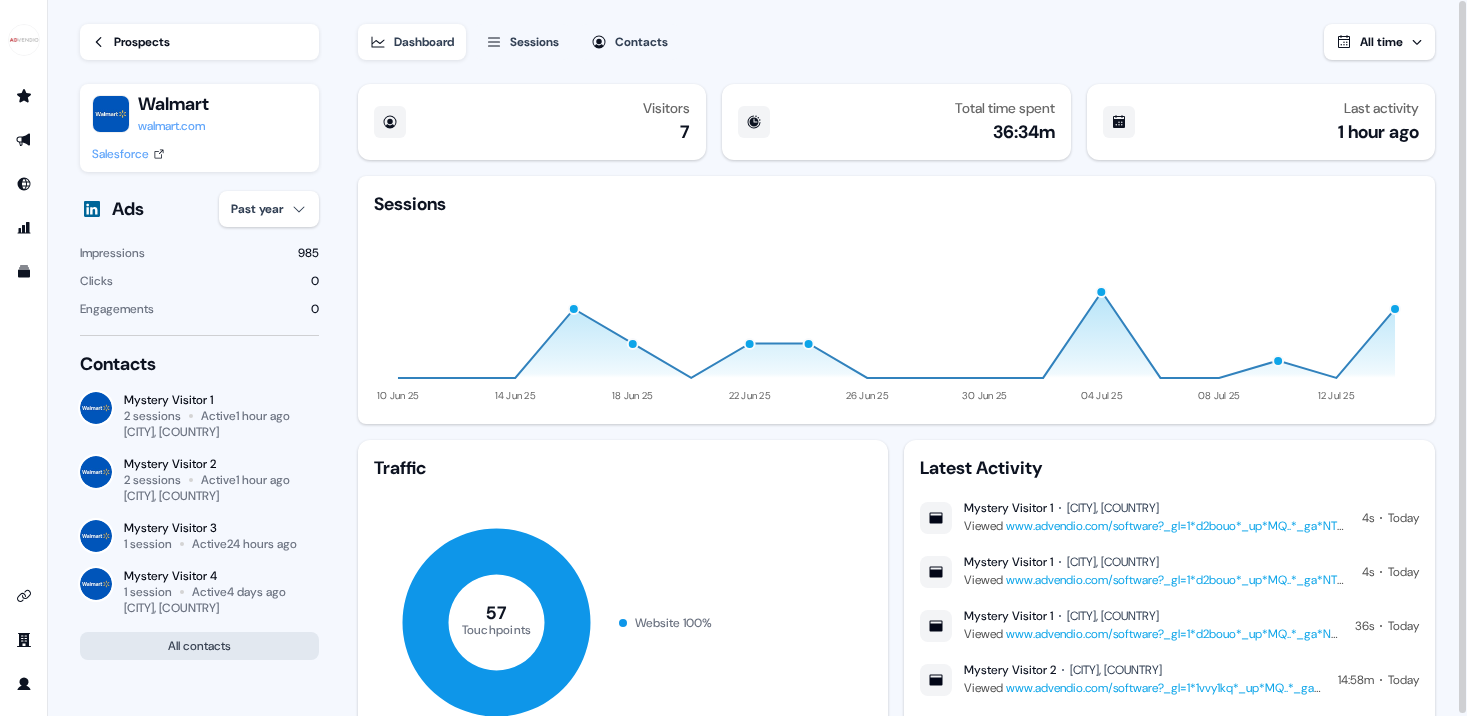 click on "All contacts" at bounding box center (199, 646) 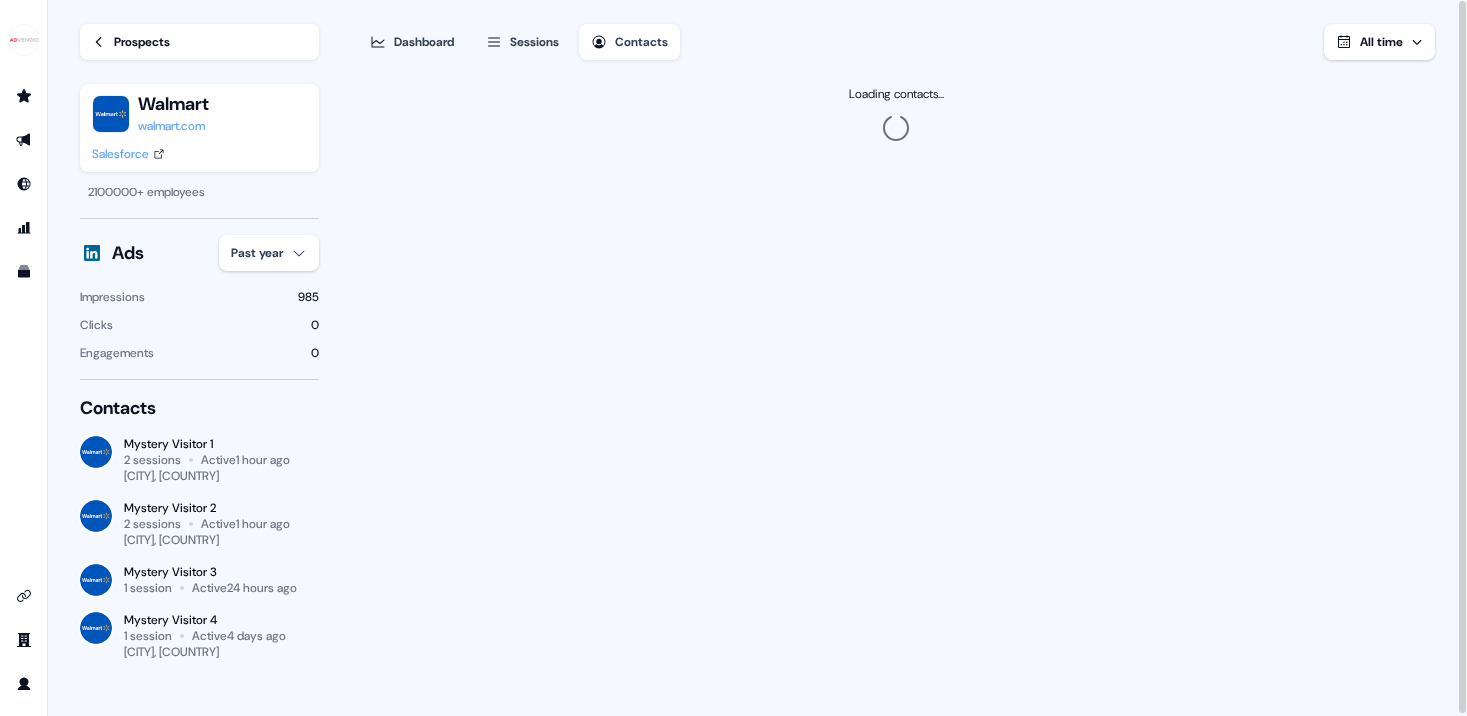 scroll, scrollTop: 46, scrollLeft: 0, axis: vertical 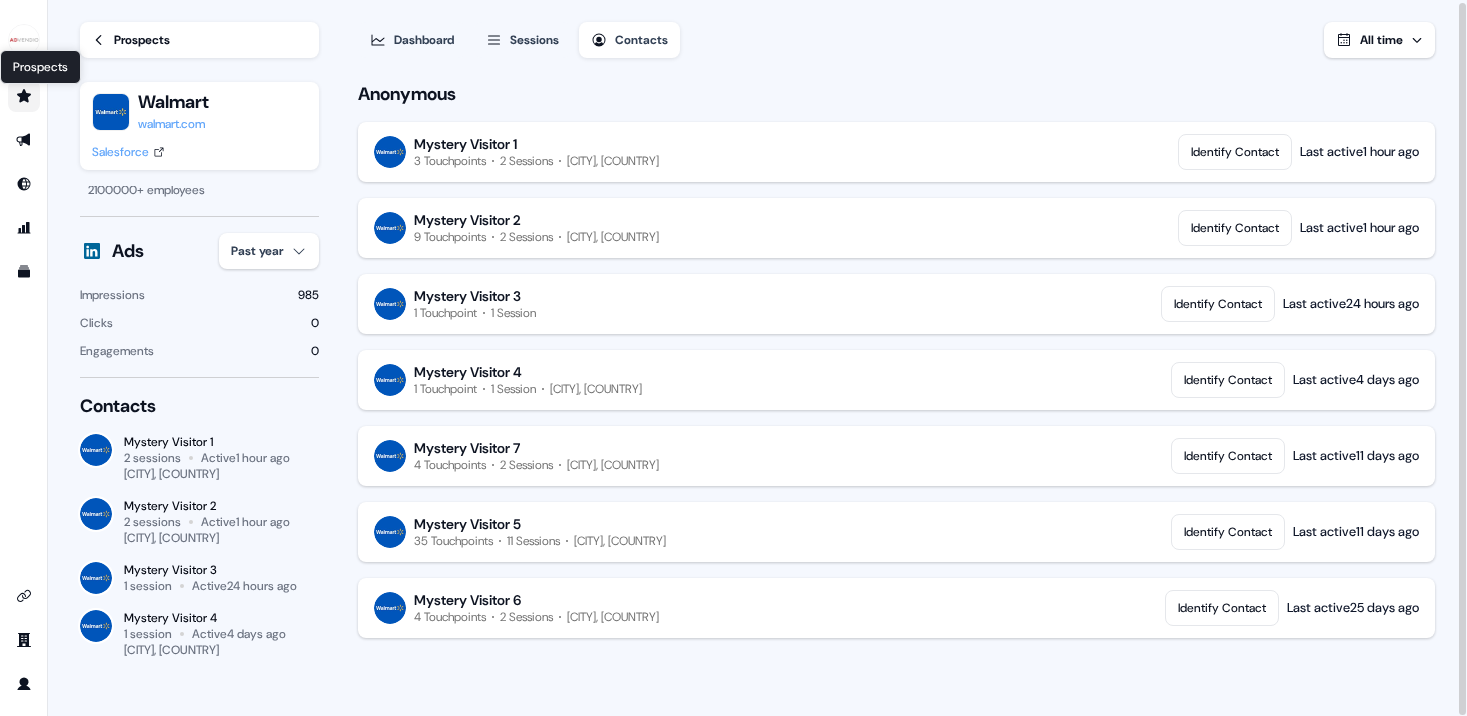 click 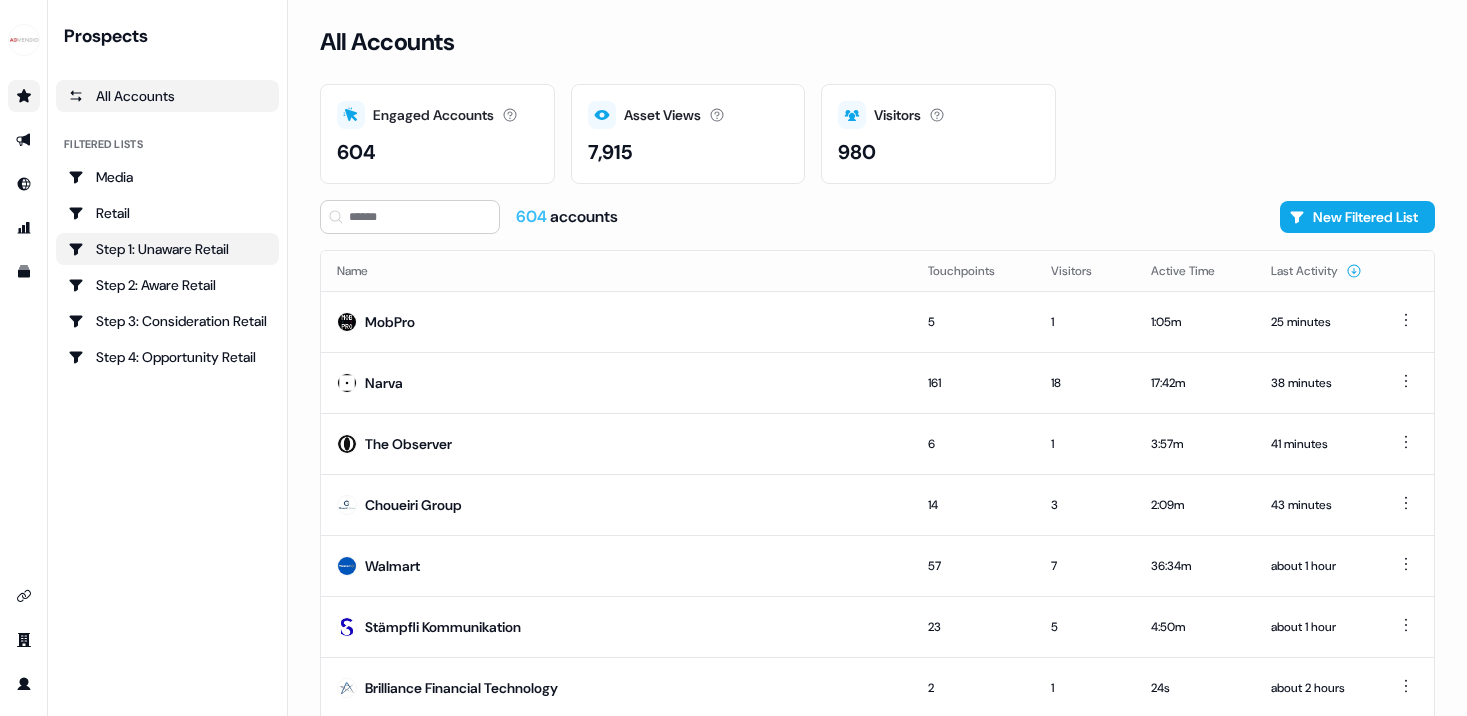 click on "Step 1: Unaware Retail" at bounding box center (167, 249) 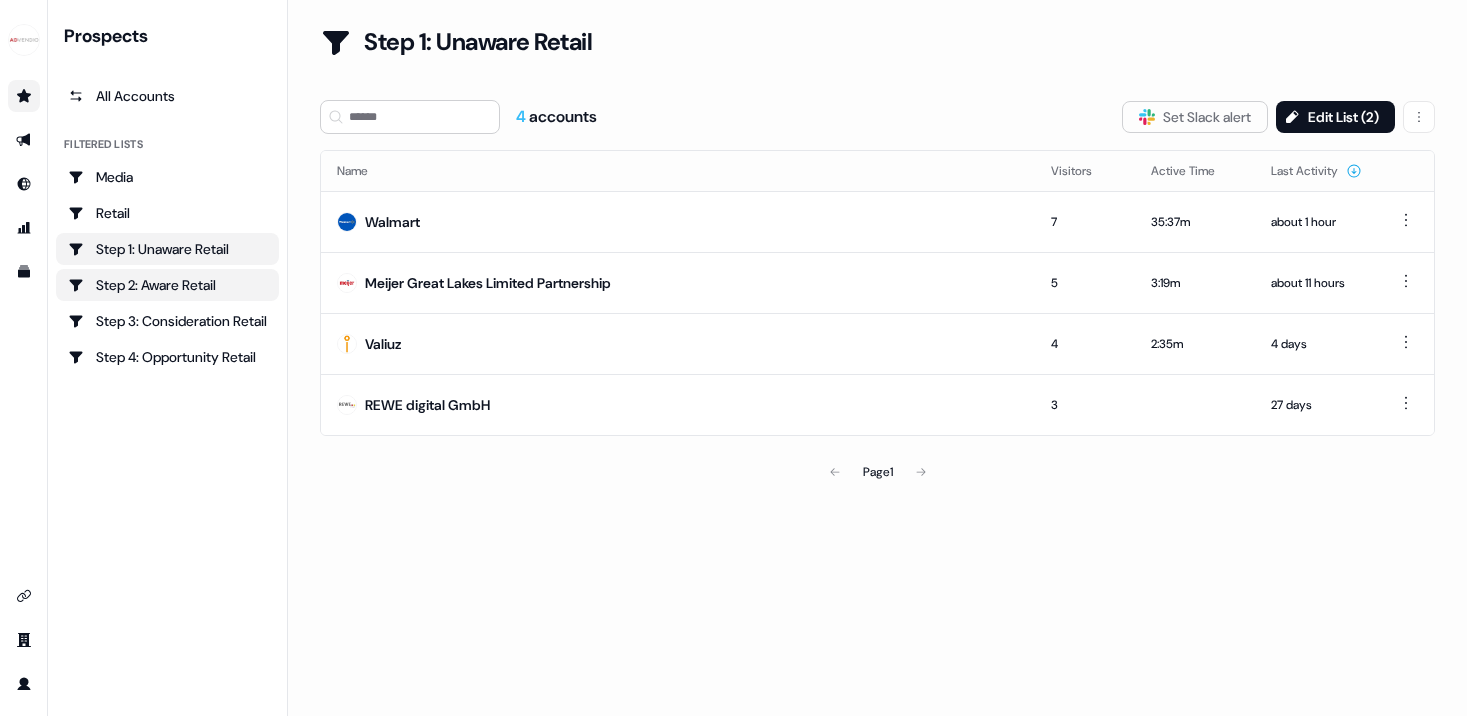 click on "Step 2: Aware Retail" at bounding box center [167, 285] 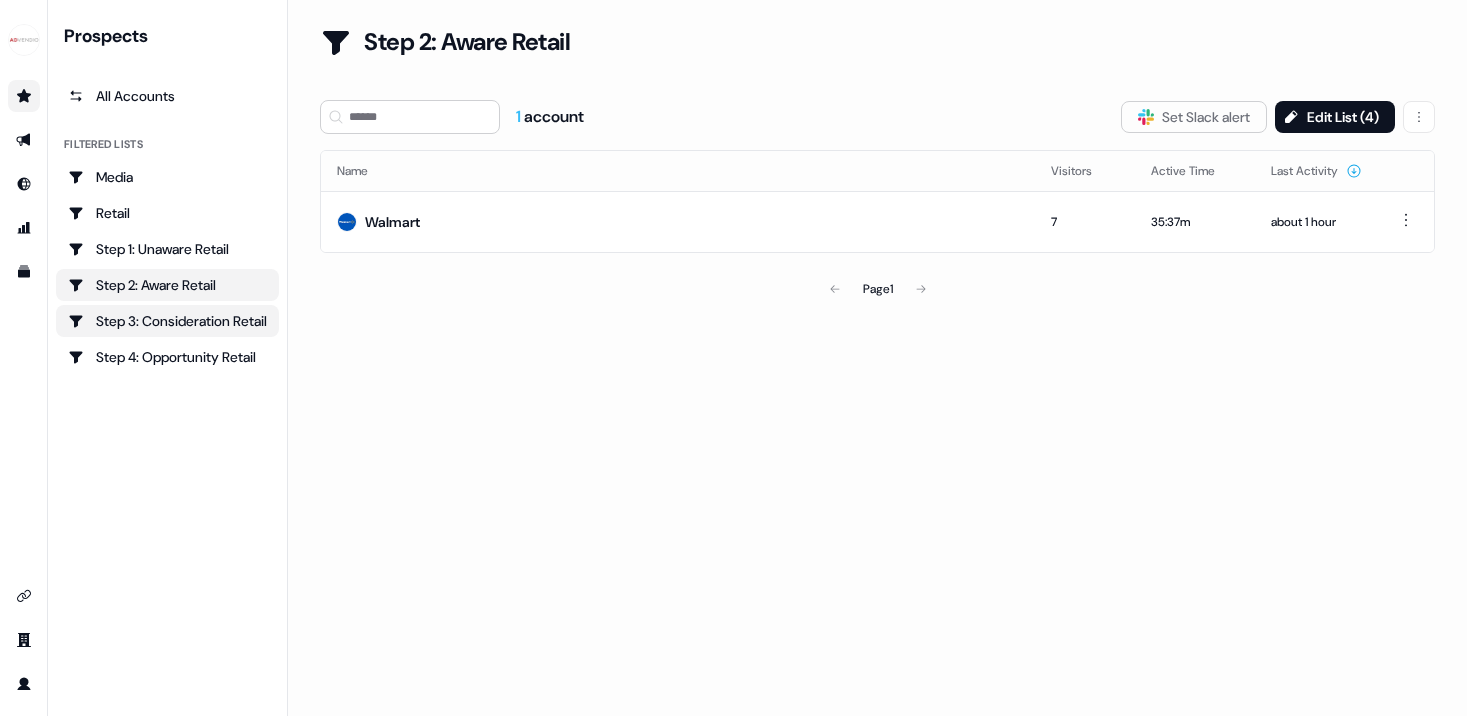 click on "Step 3: Consideration Retail" at bounding box center [167, 321] 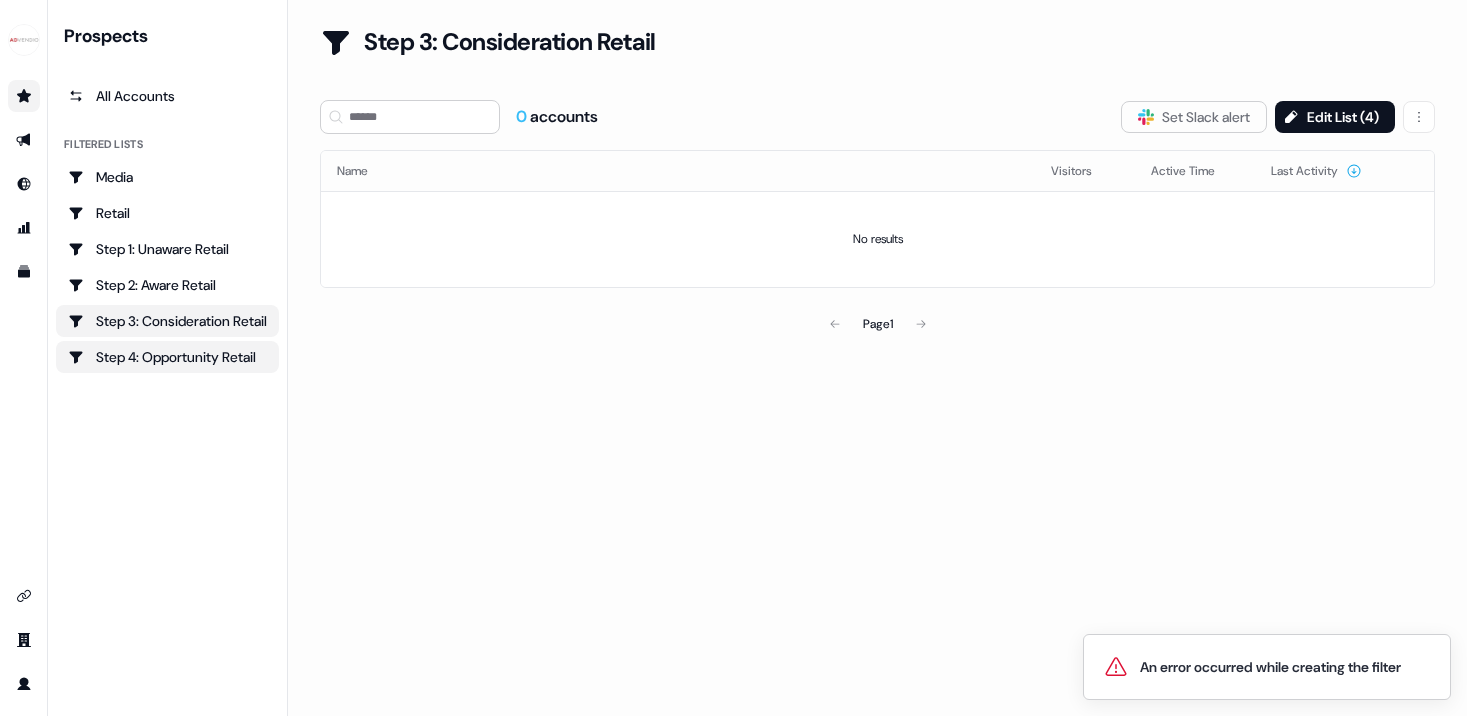click on "Step 4: Opportunity Retail" at bounding box center [167, 357] 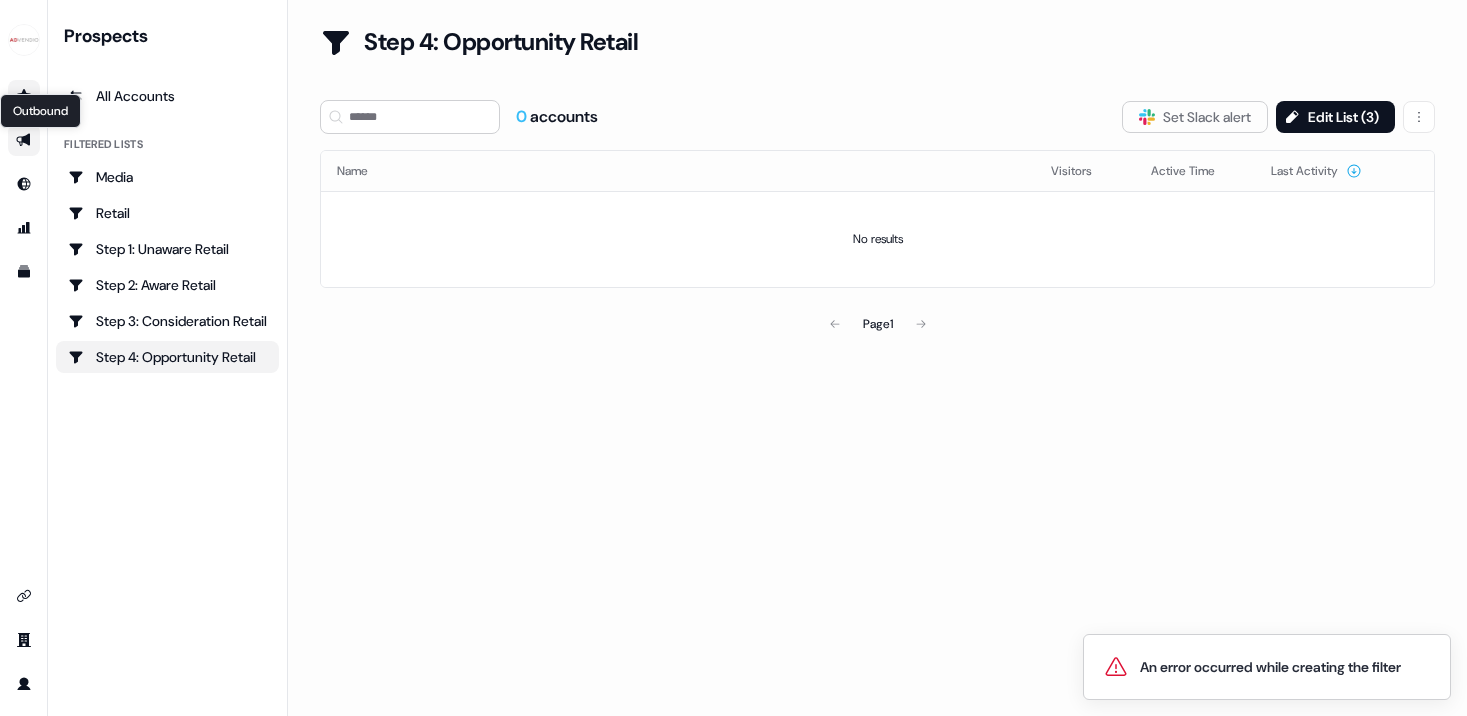 click 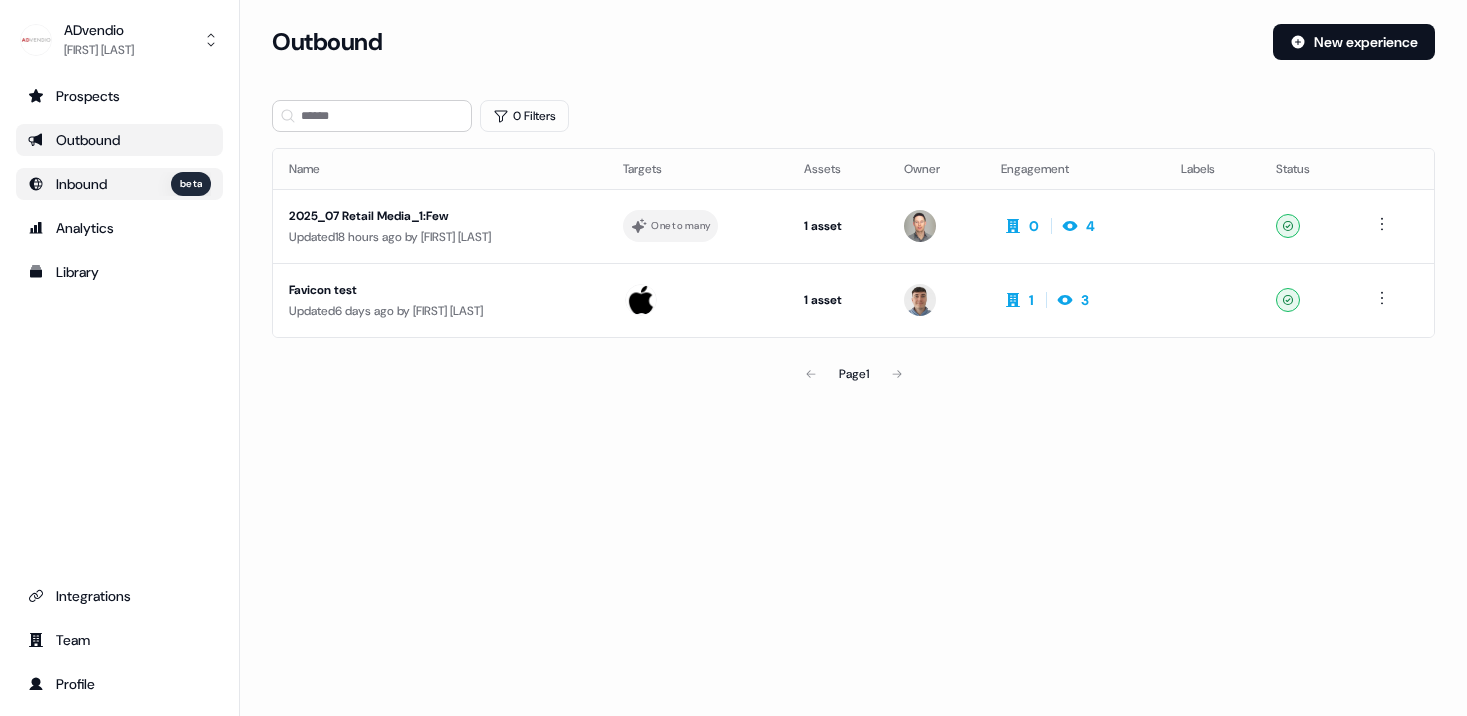 click on "Inbound beta" at bounding box center [119, 184] 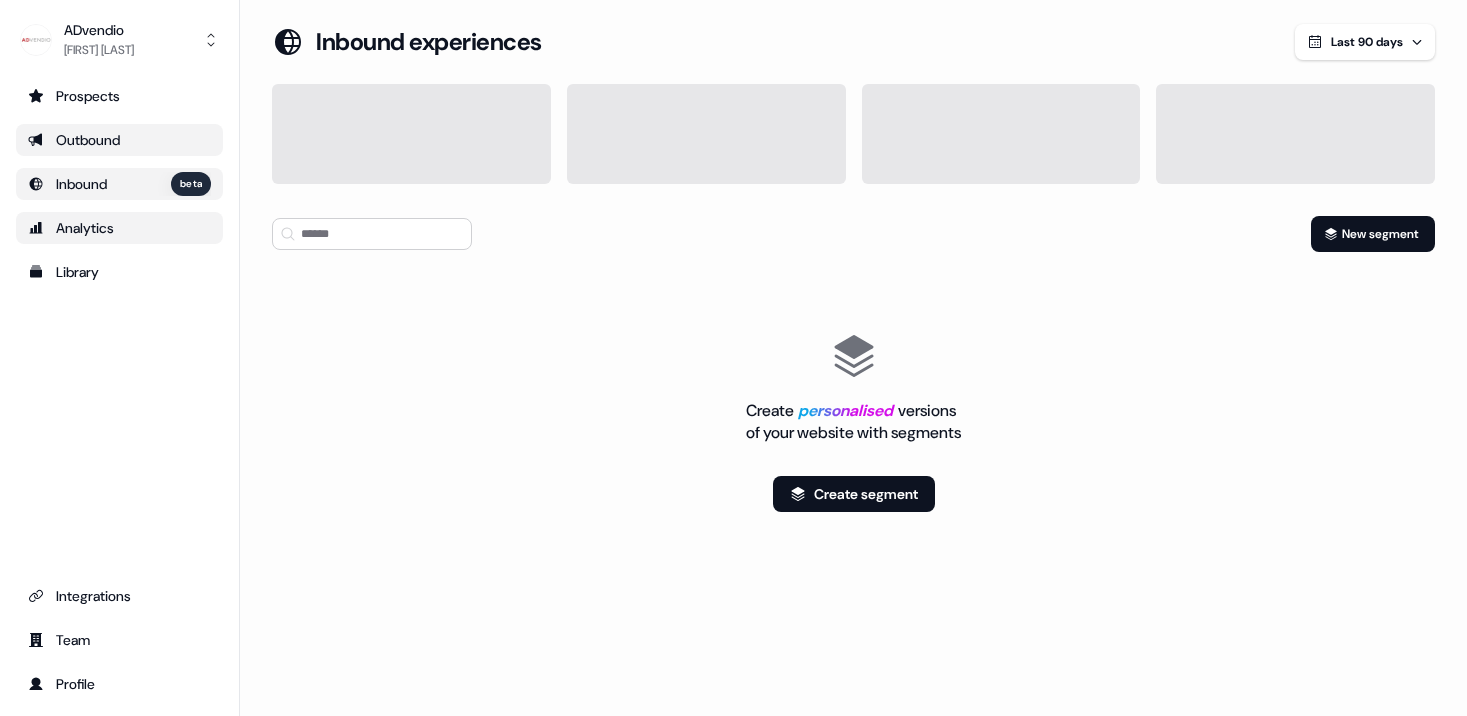 click on "Analytics" at bounding box center [119, 228] 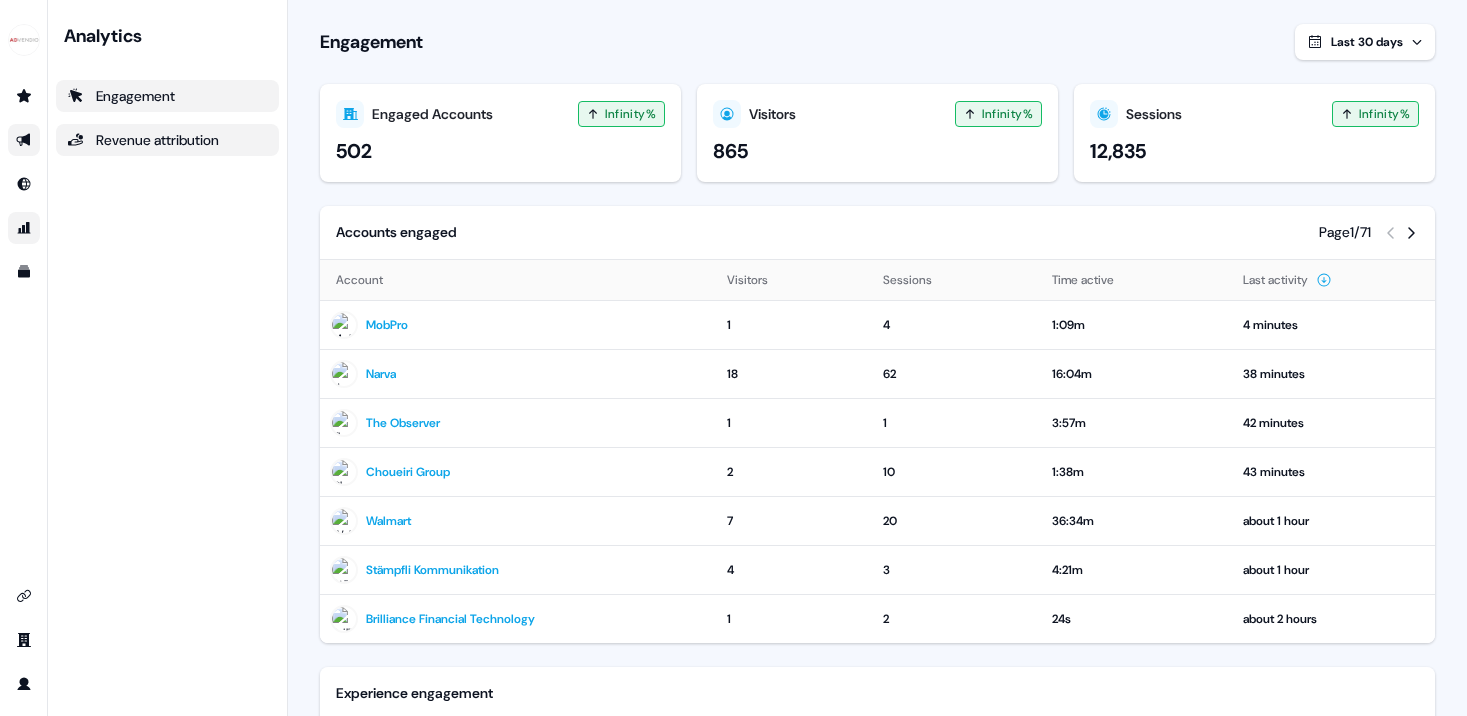 click on "Revenue attribution" at bounding box center [167, 140] 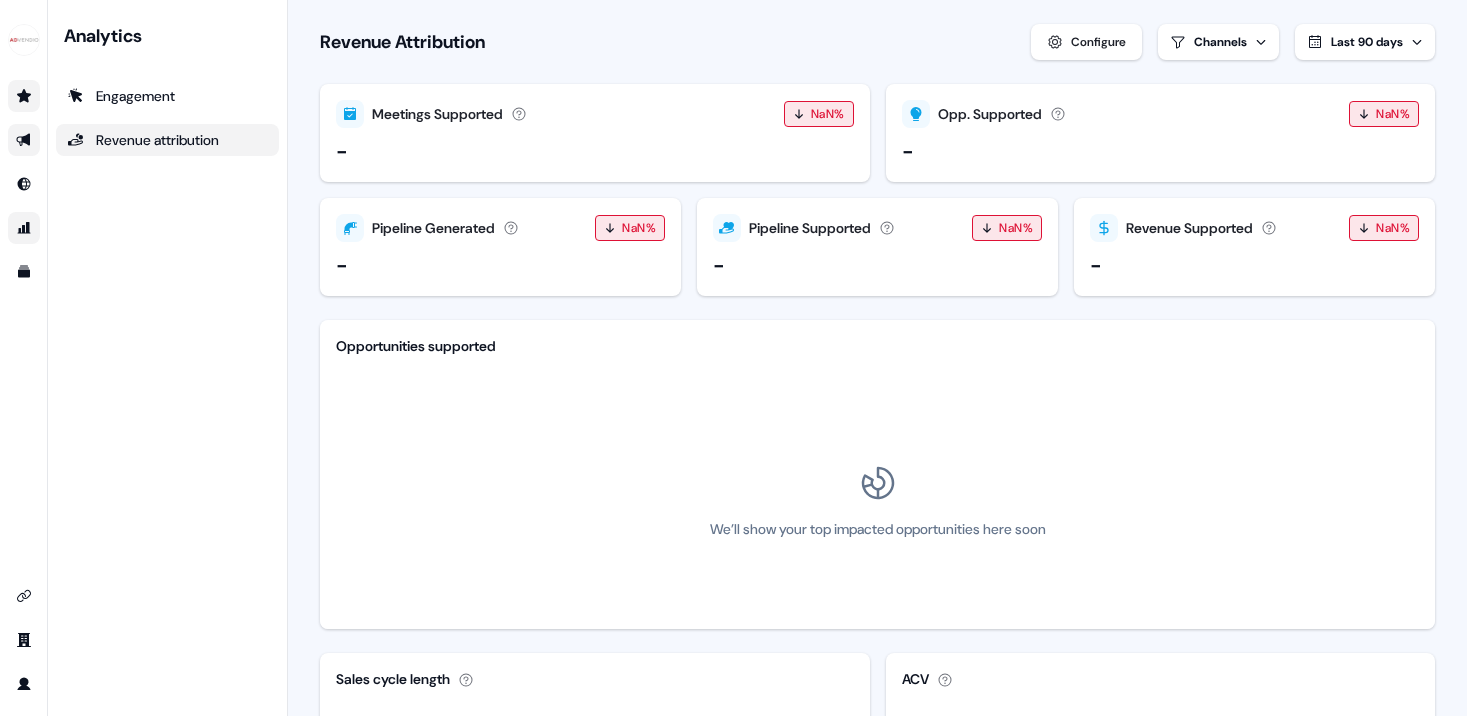 click 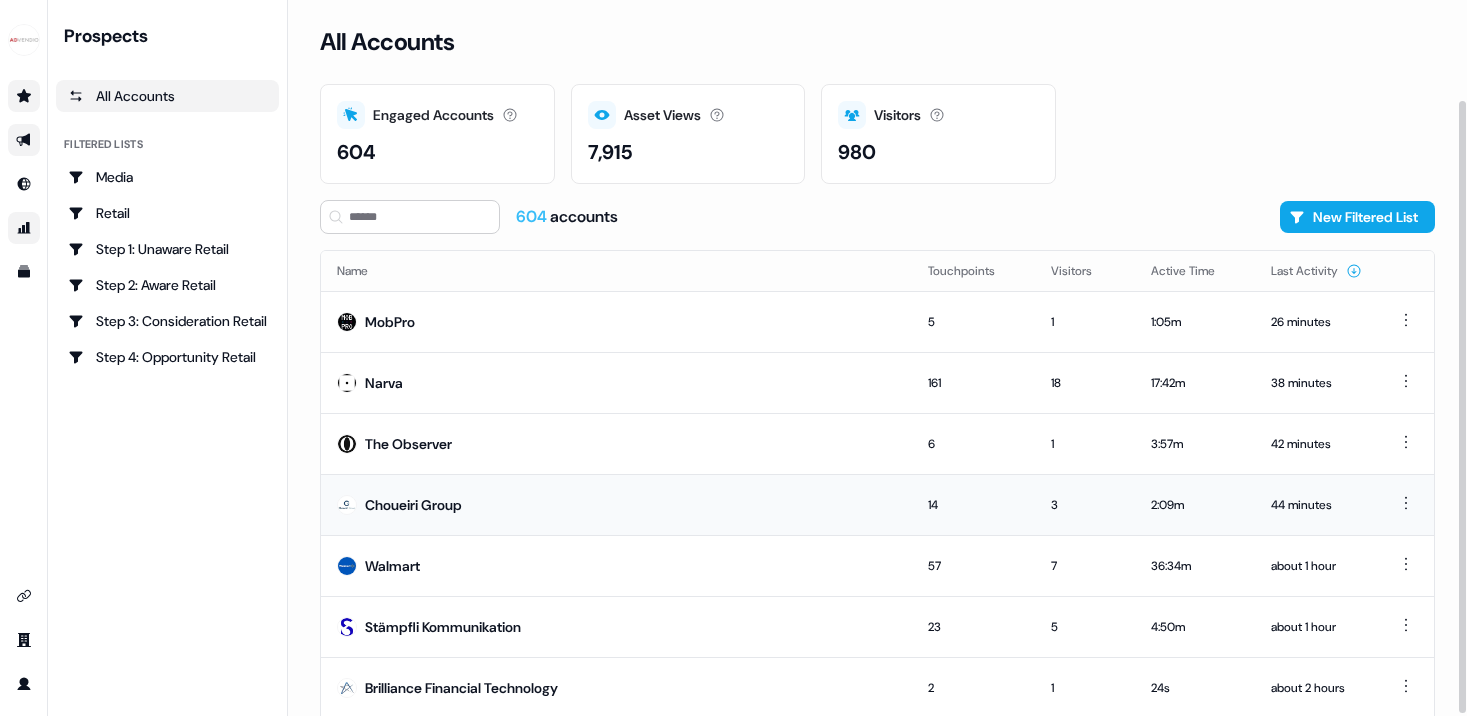 scroll, scrollTop: 119, scrollLeft: 0, axis: vertical 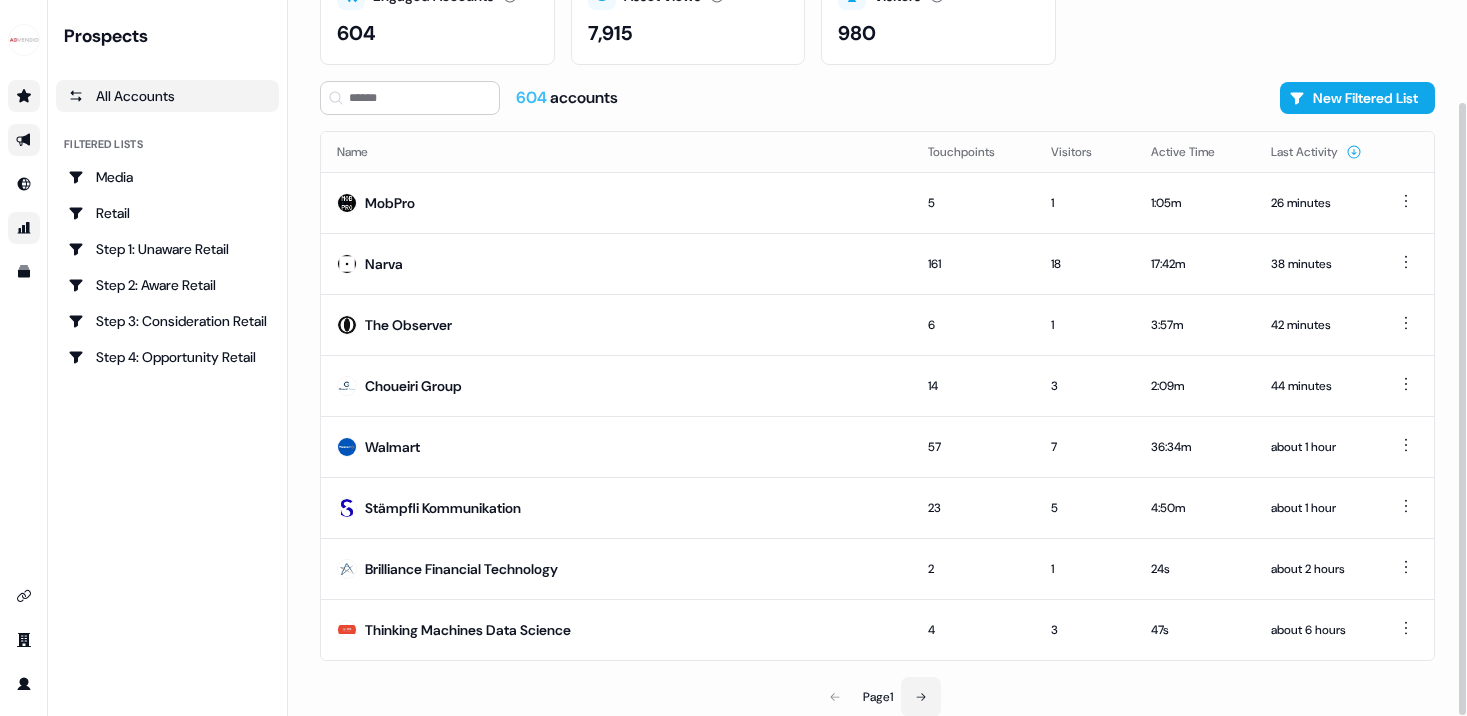 click 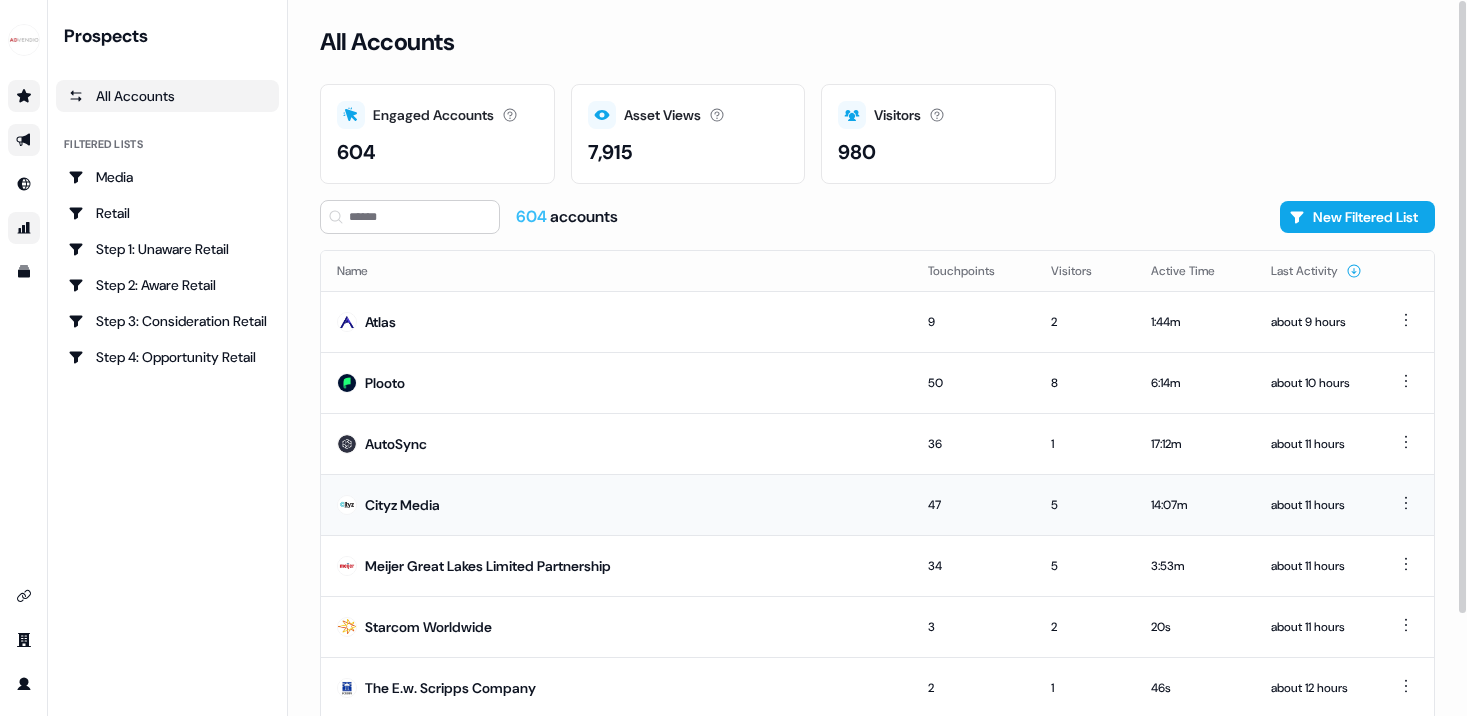 scroll, scrollTop: 119, scrollLeft: 0, axis: vertical 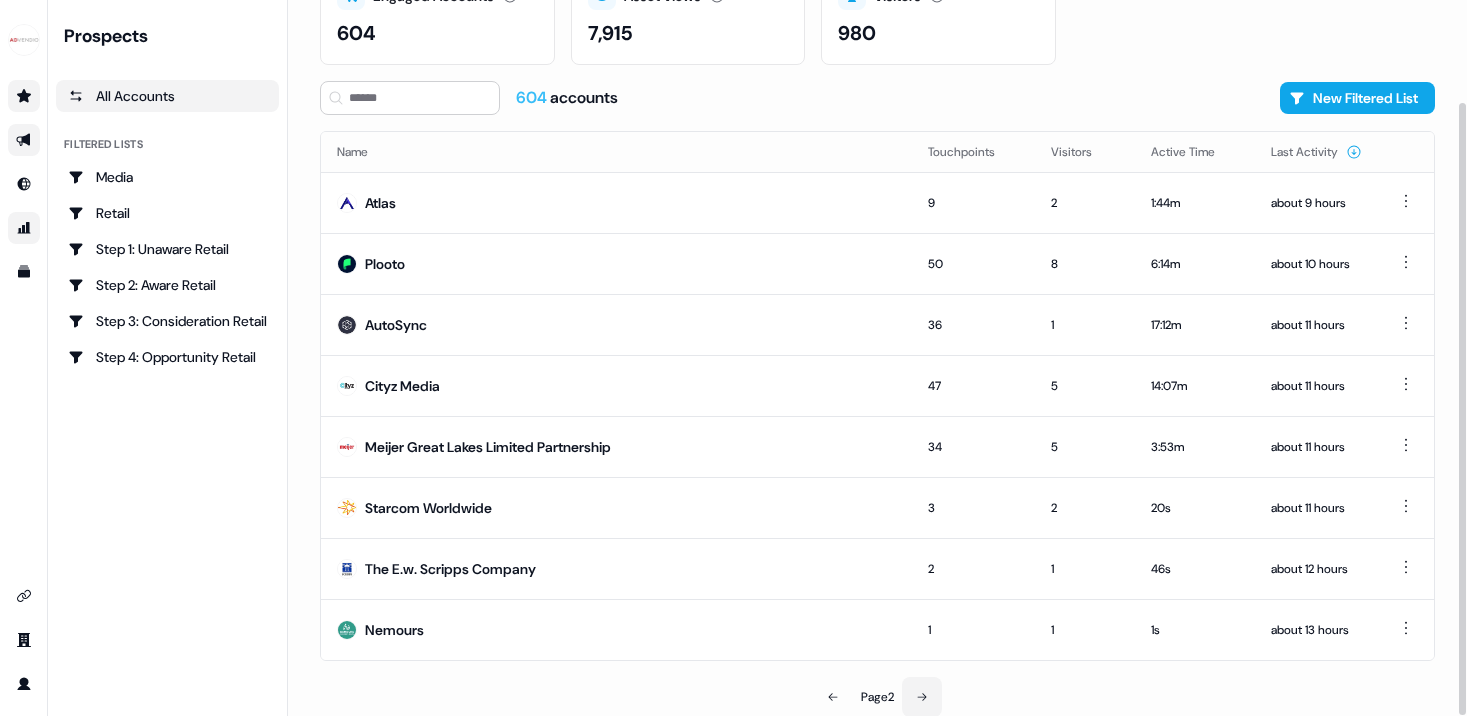 click at bounding box center [922, 697] 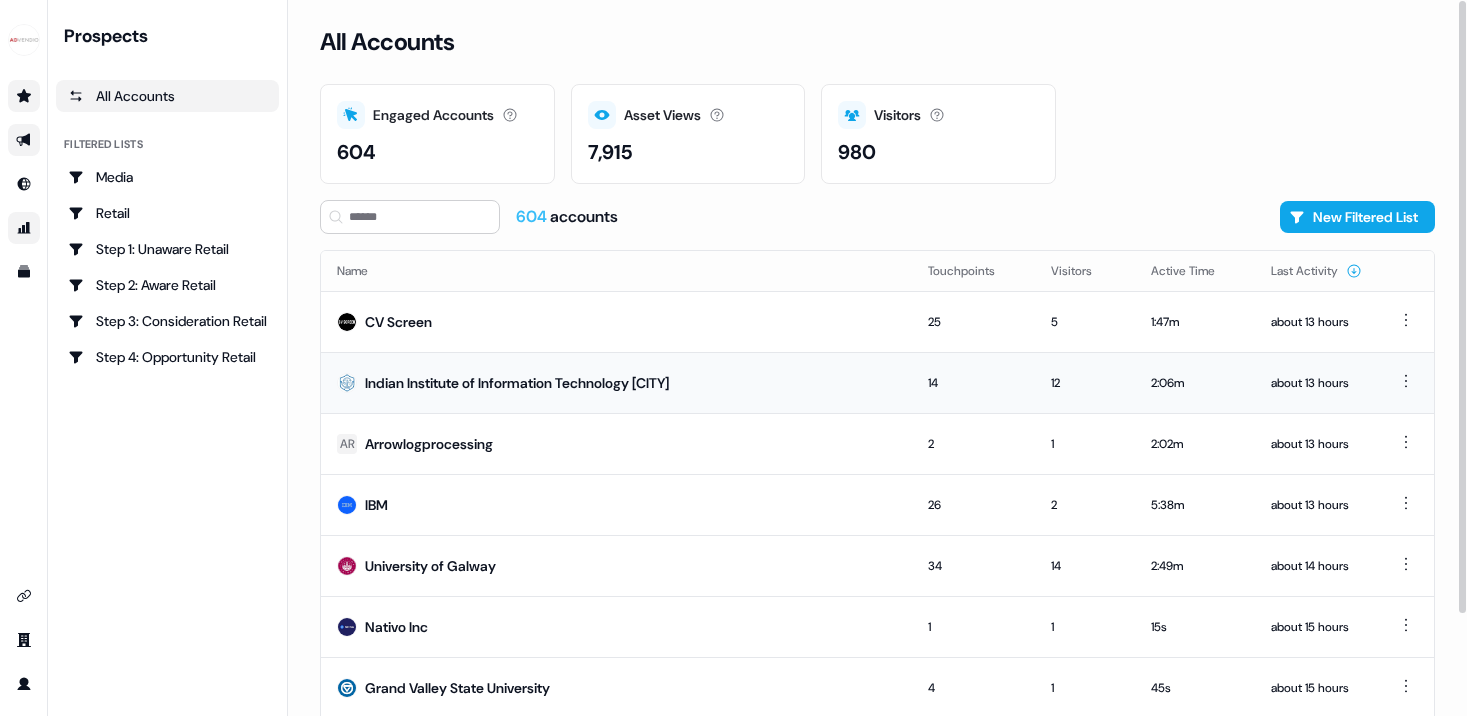 scroll, scrollTop: 119, scrollLeft: 0, axis: vertical 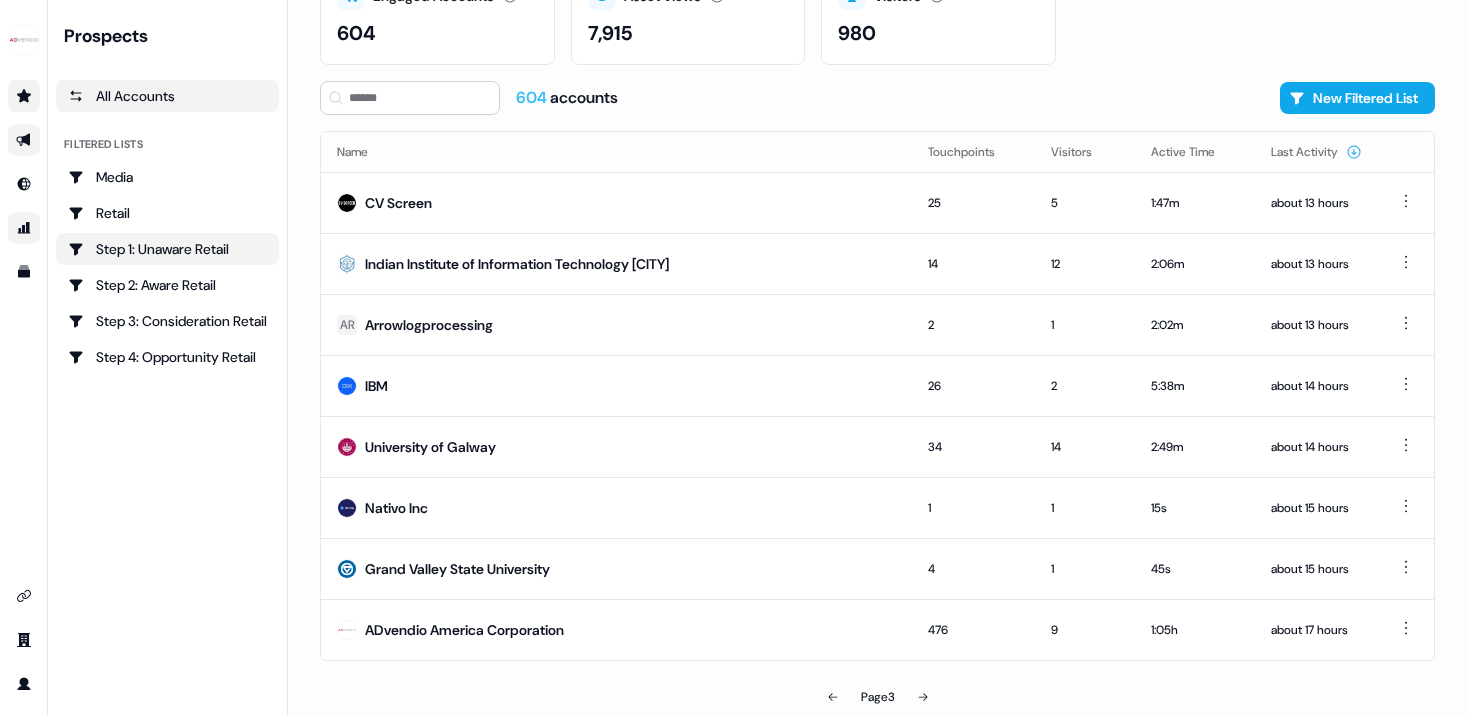 click on "Step 1: Unaware Retail" at bounding box center [167, 249] 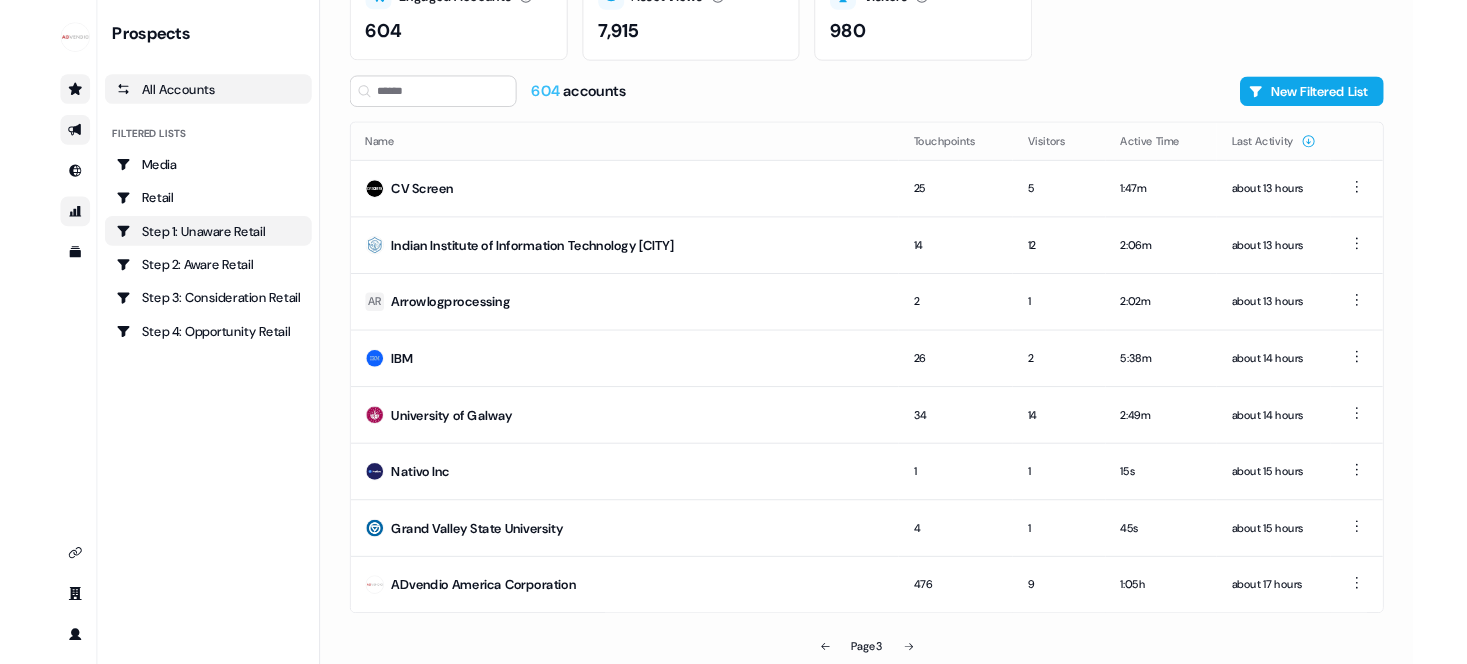 scroll, scrollTop: 0, scrollLeft: 0, axis: both 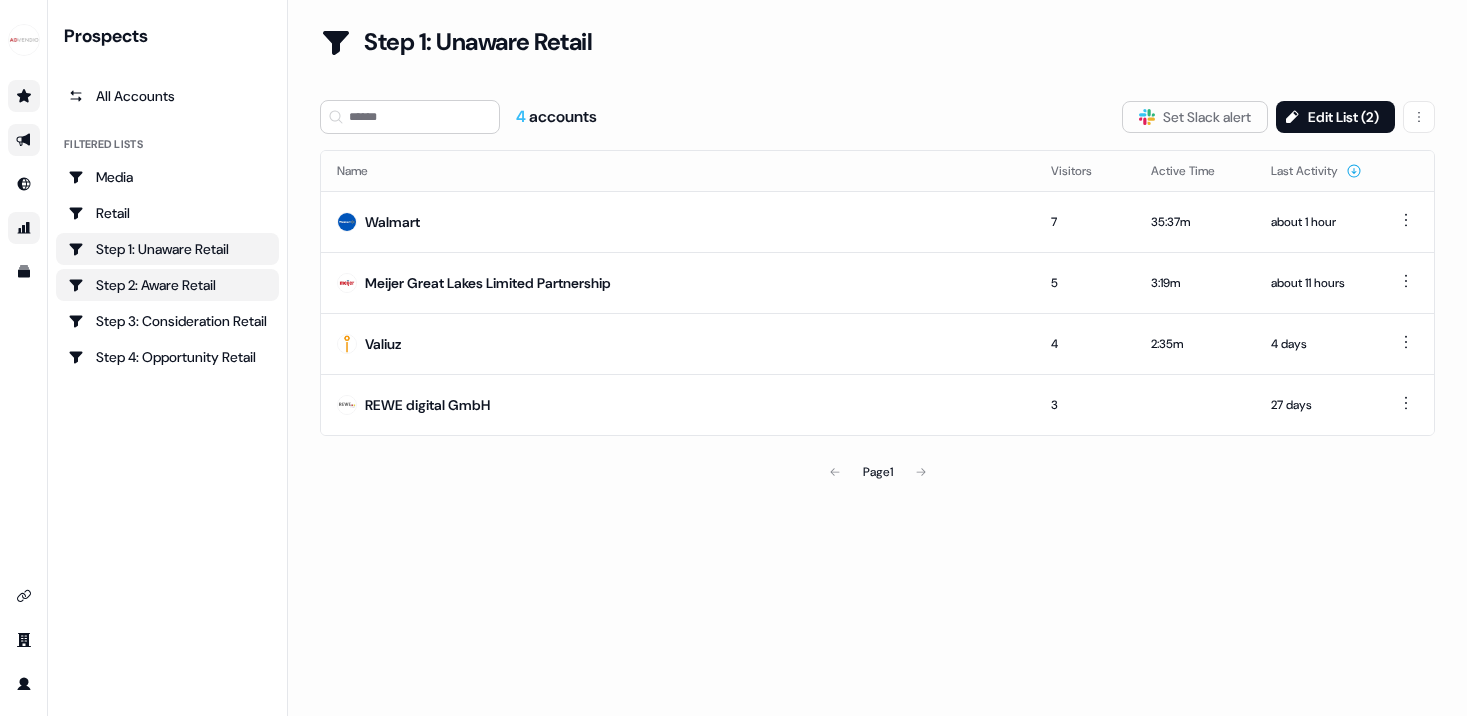 click on "Step 2: Aware Retail" at bounding box center (167, 285) 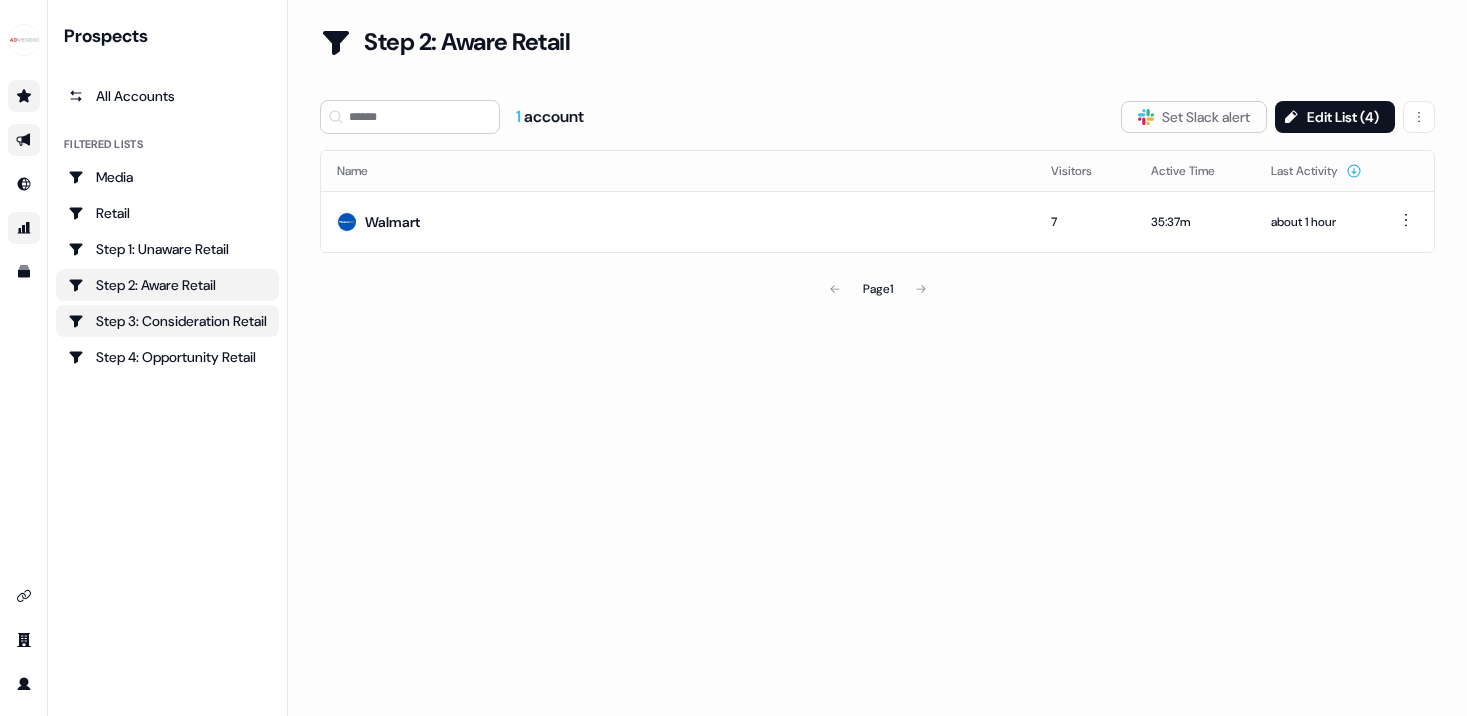 click on "Step 3: Consideration Retail" at bounding box center [167, 321] 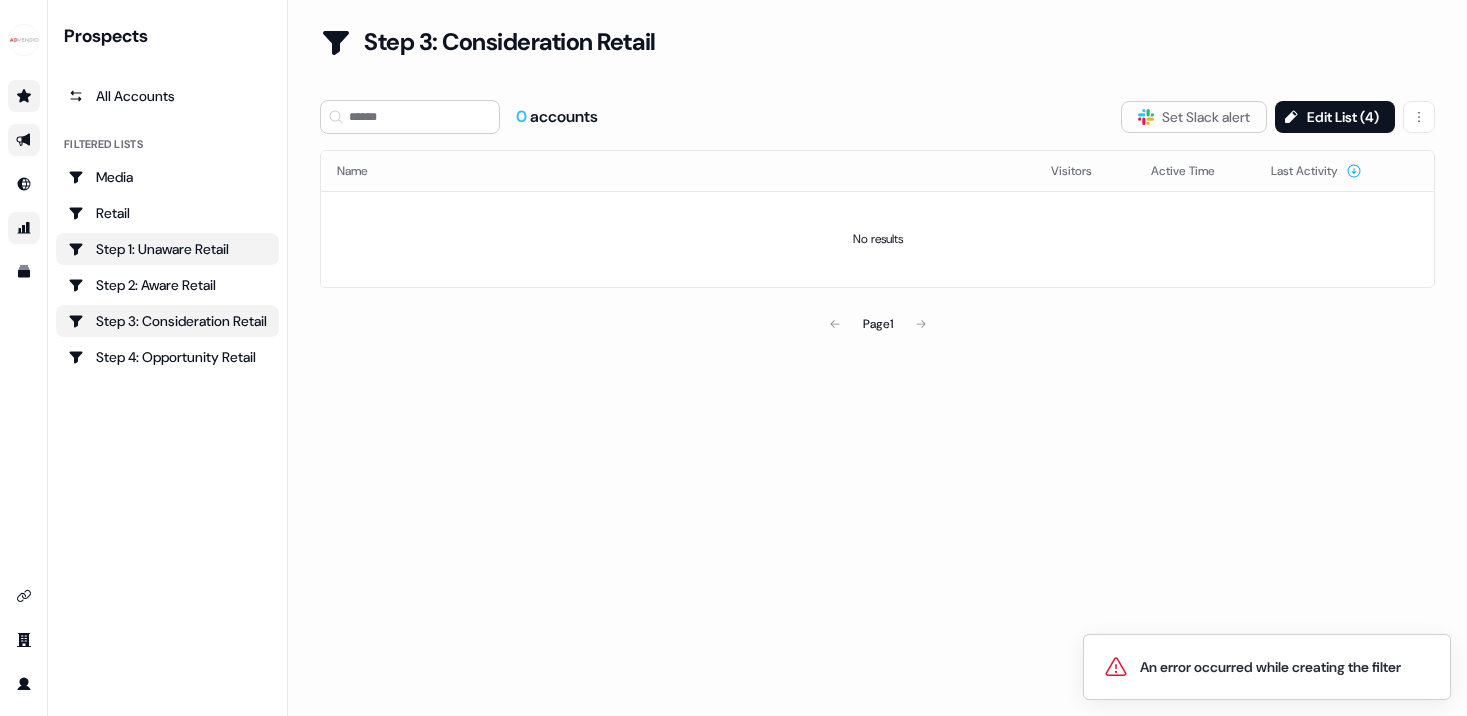 click on "Step 1: Unaware Retail" at bounding box center (167, 249) 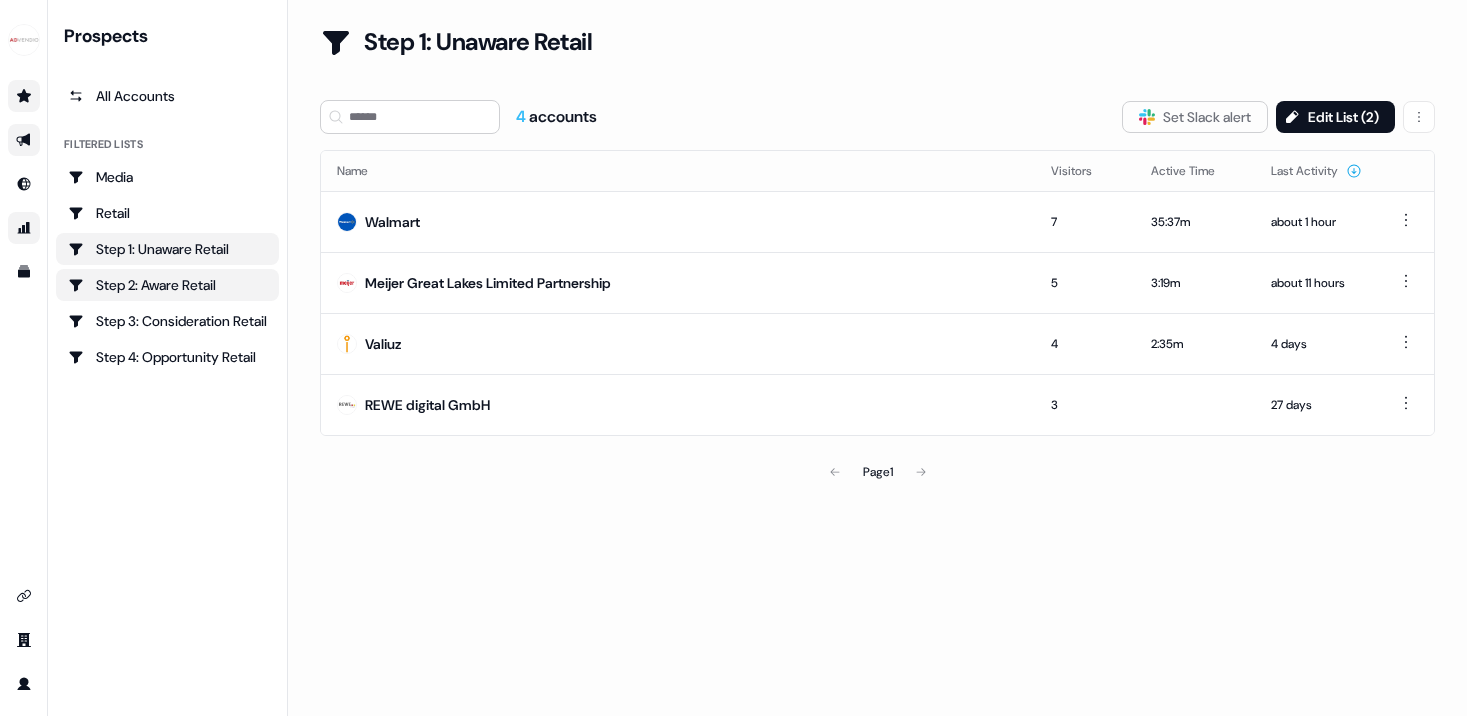 click on "Step 2: Aware Retail" at bounding box center [167, 285] 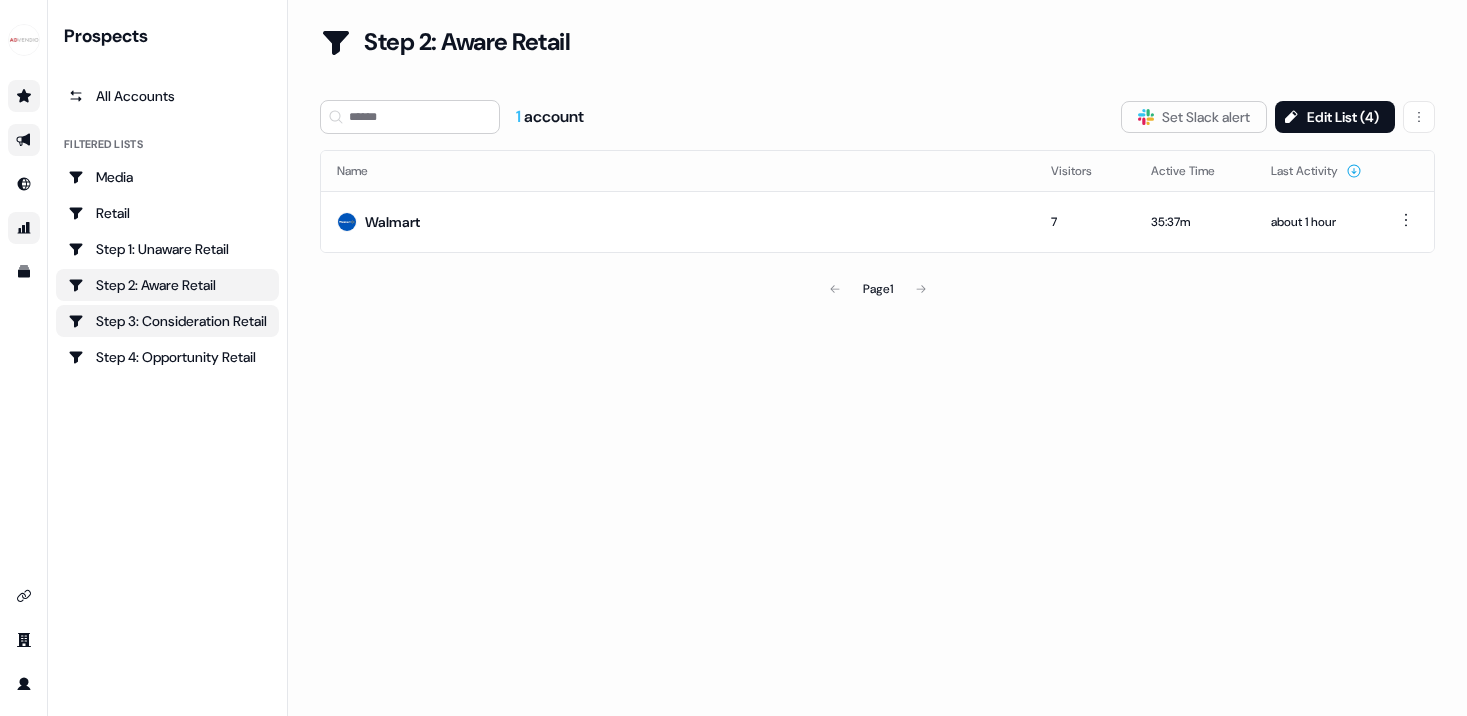 click on "Step 3: Consideration Retail" at bounding box center (167, 321) 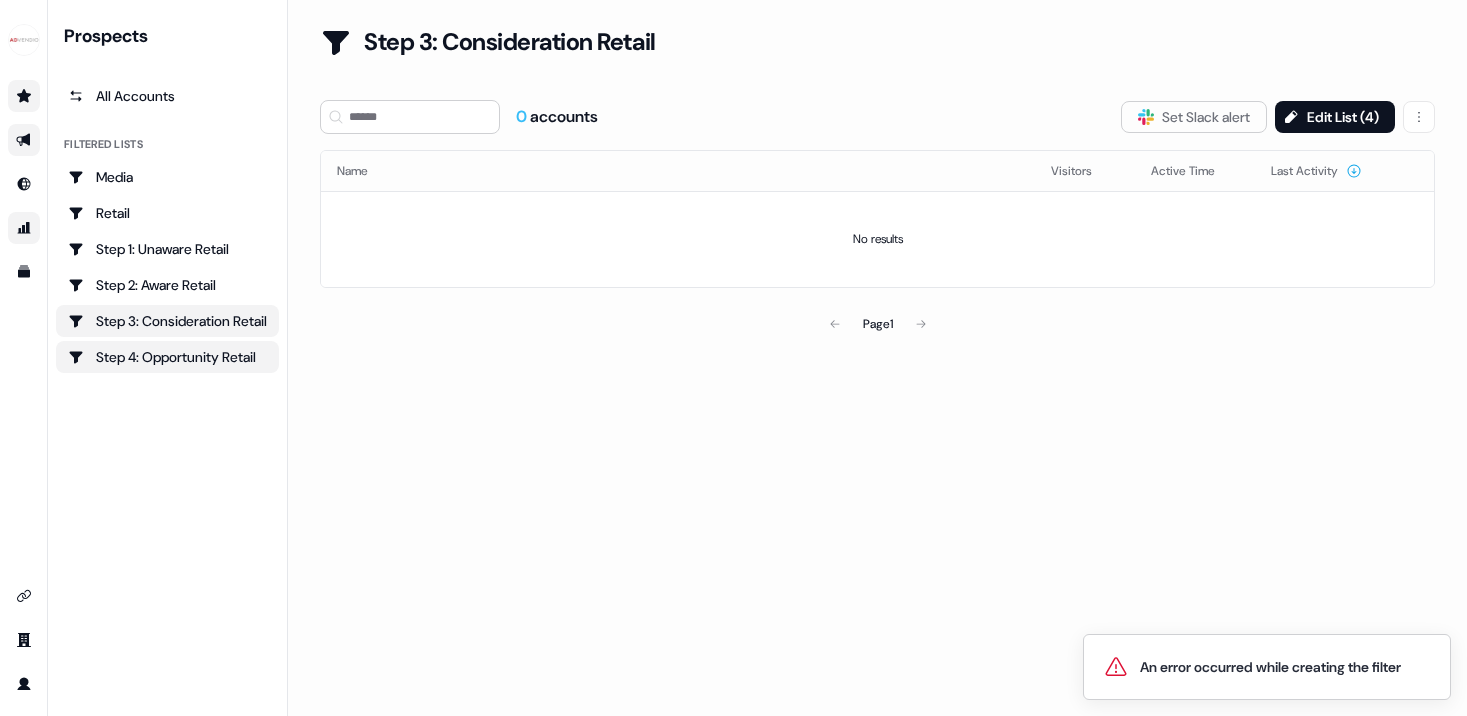 click on "Step 4: Opportunity Retail" at bounding box center (167, 357) 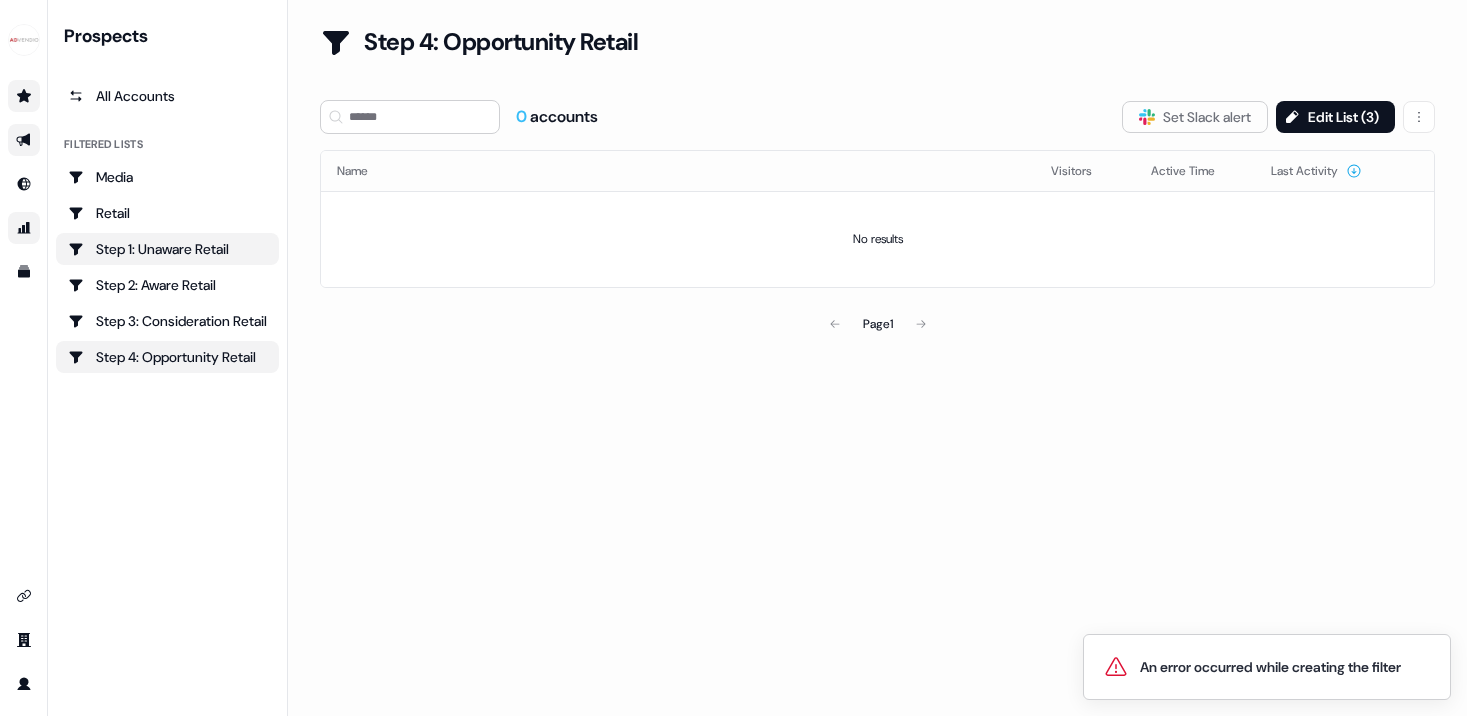 click on "Step 1: Unaware Retail" at bounding box center [167, 249] 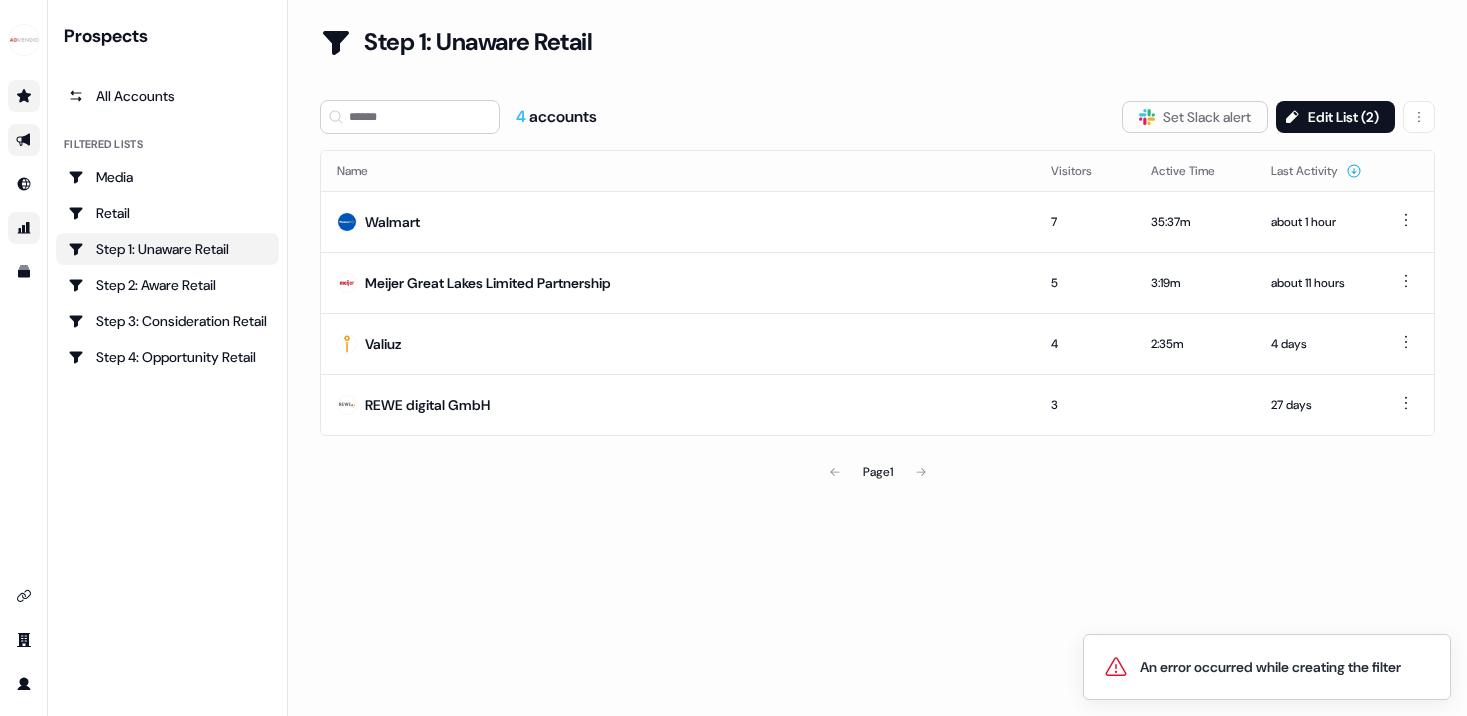 click on "Step 1: Unaware Retail 4 accounts Slack Logo SVG Set Slack alert Edit List ( 2 ) Name Visitors Active Time Last Activity Walmart 7 35:37m about 1 hour Meijer Great Lakes Limited Partnership 5 3:19m about 11 hours Valiuz 4 2:35m 4 days REWE digital GmbH 3 27 days Page 1" at bounding box center (877, 358) 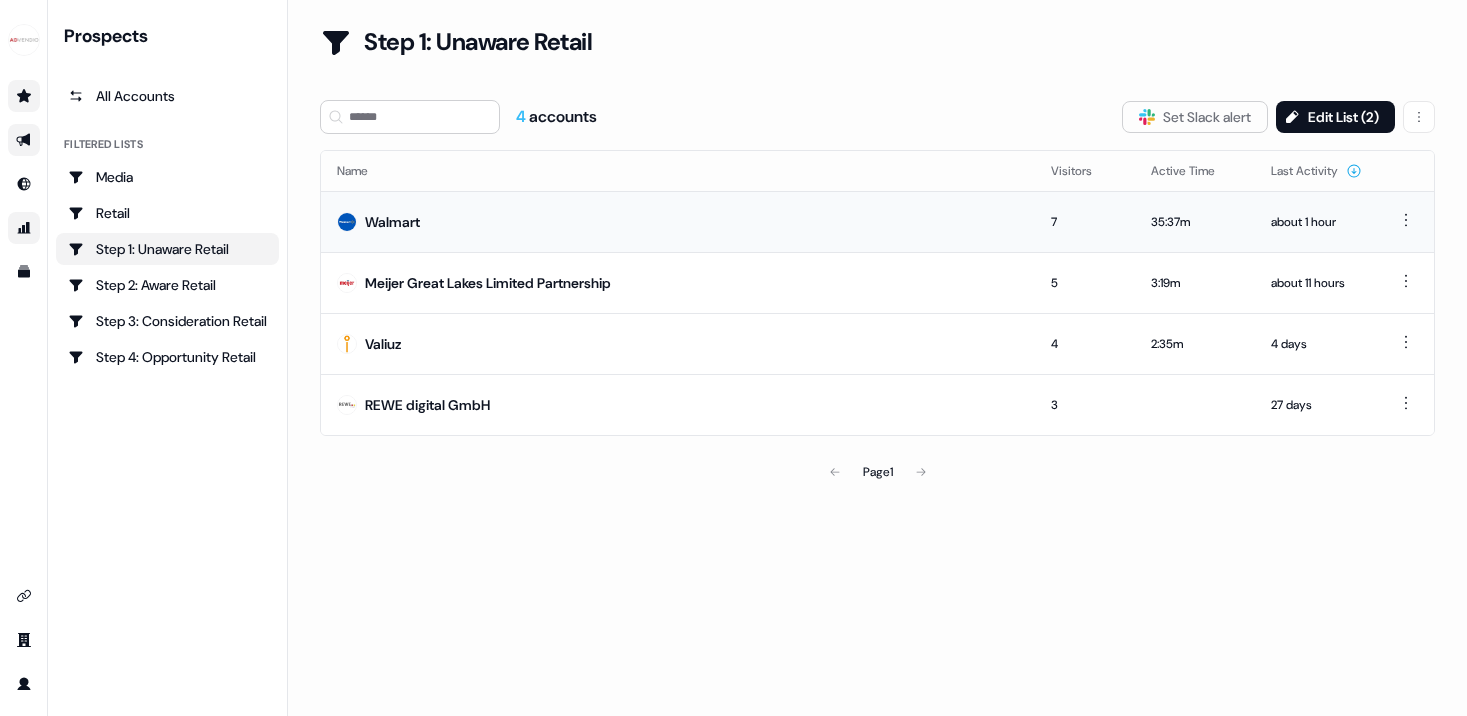 drag, startPoint x: 302, startPoint y: 218, endPoint x: 424, endPoint y: 215, distance: 122.03688 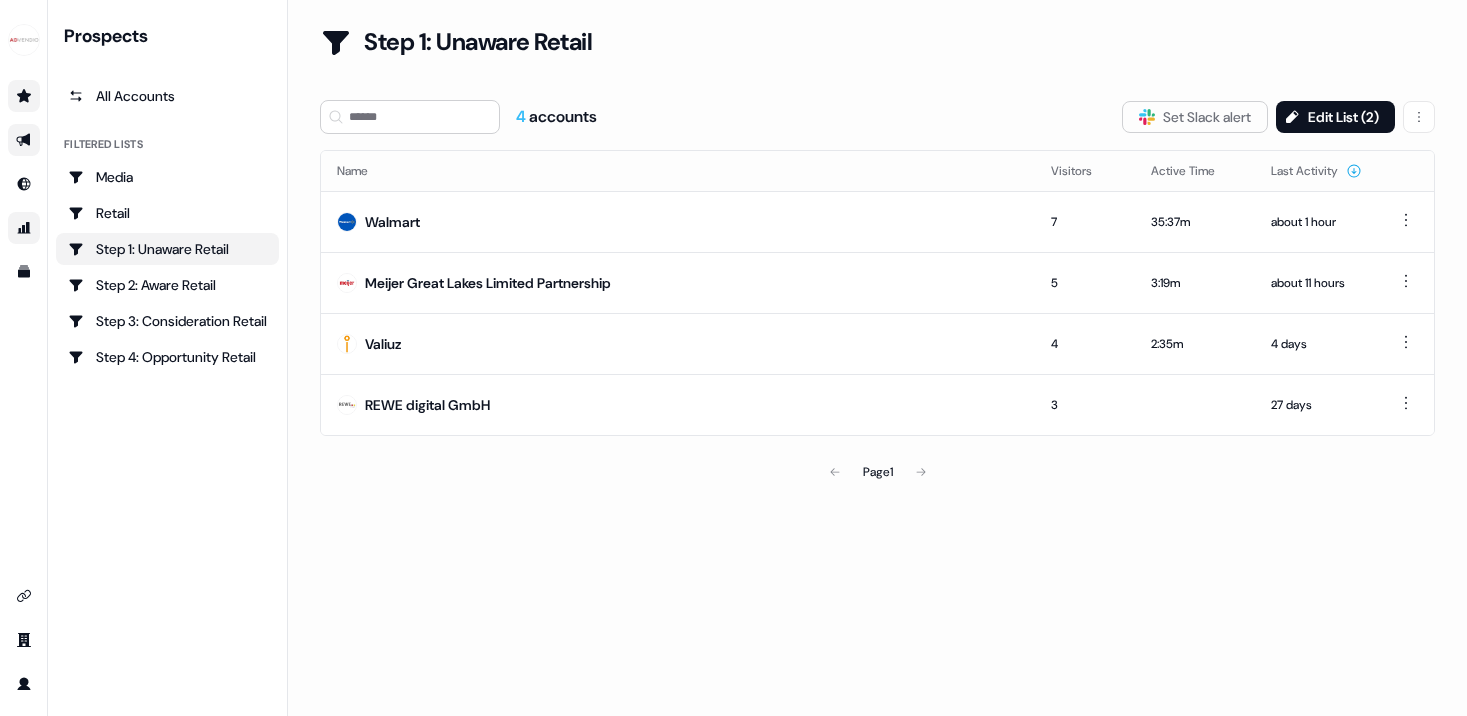 click on "Step 1: Unaware Retail" at bounding box center (877, 54) 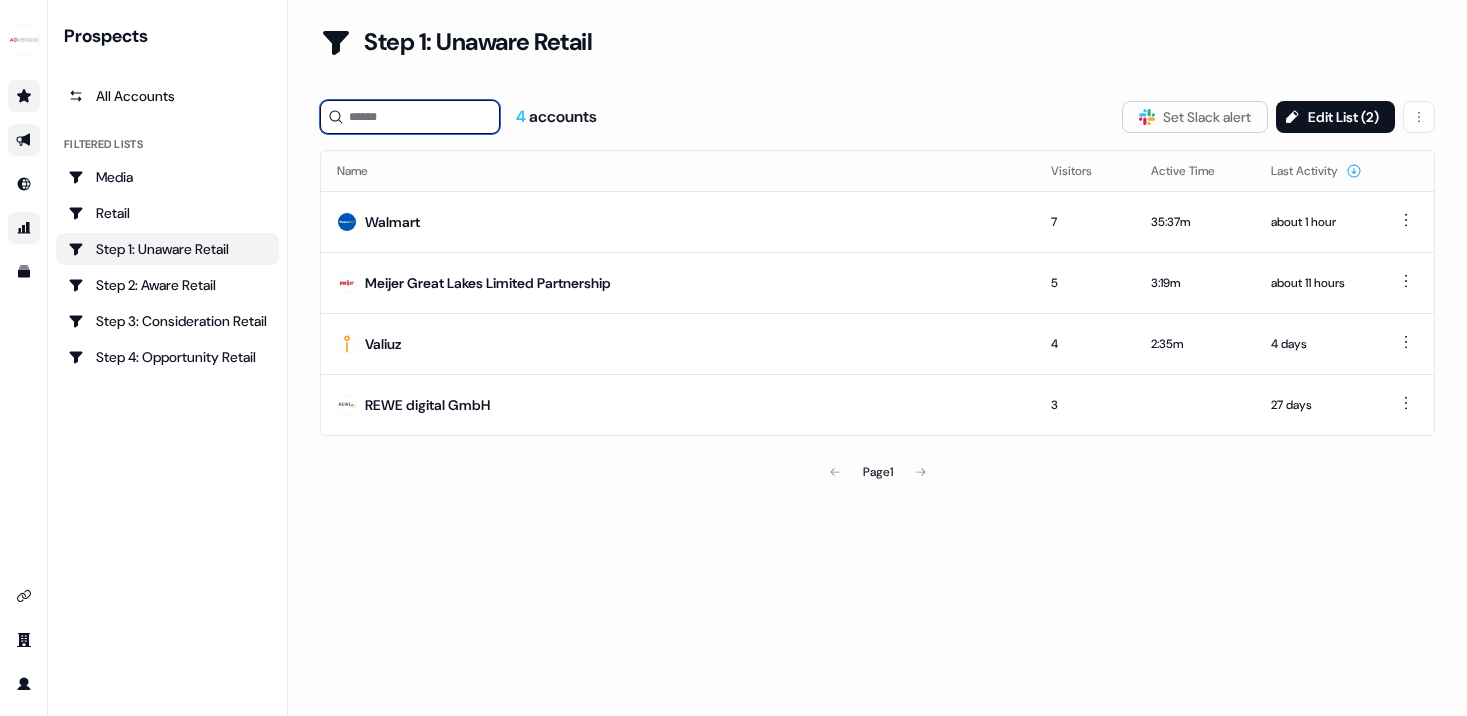 click at bounding box center [410, 117] 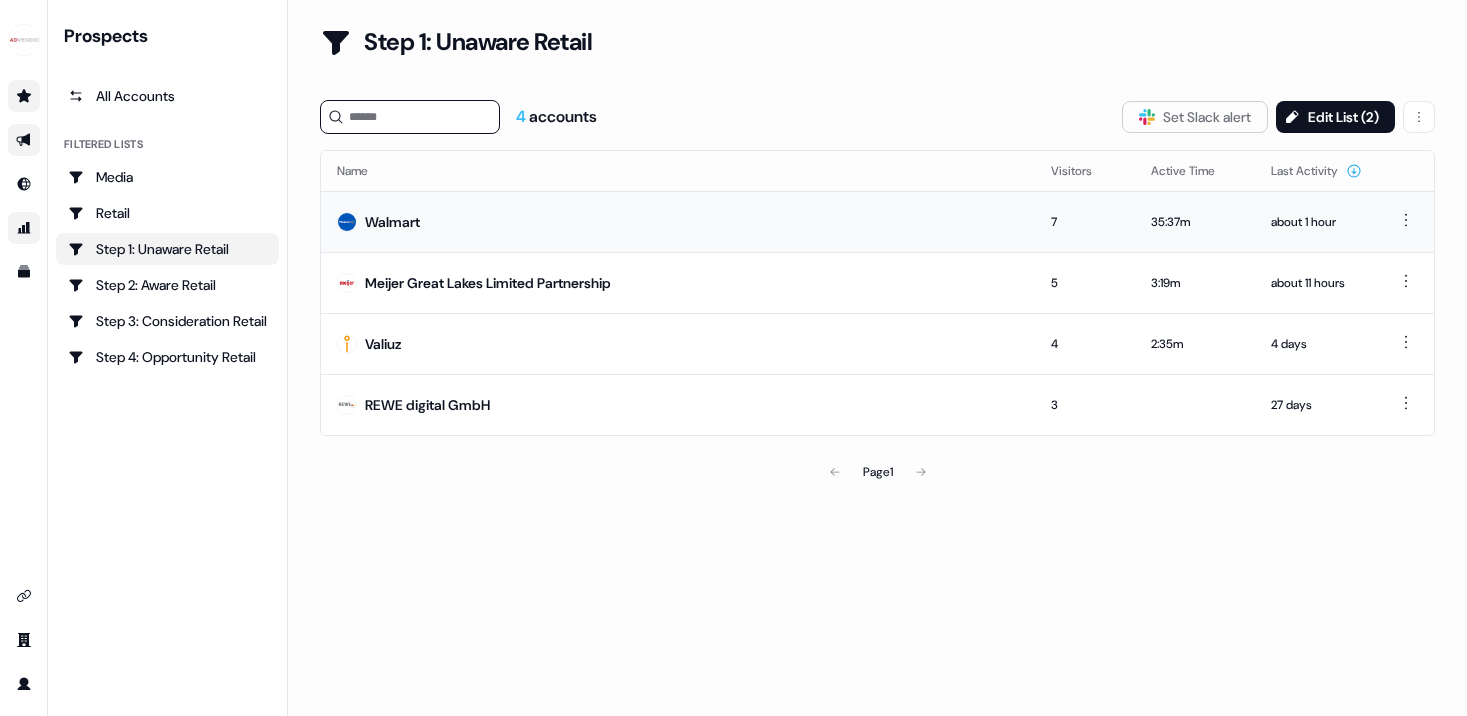 click on "Walmart" at bounding box center (678, 221) 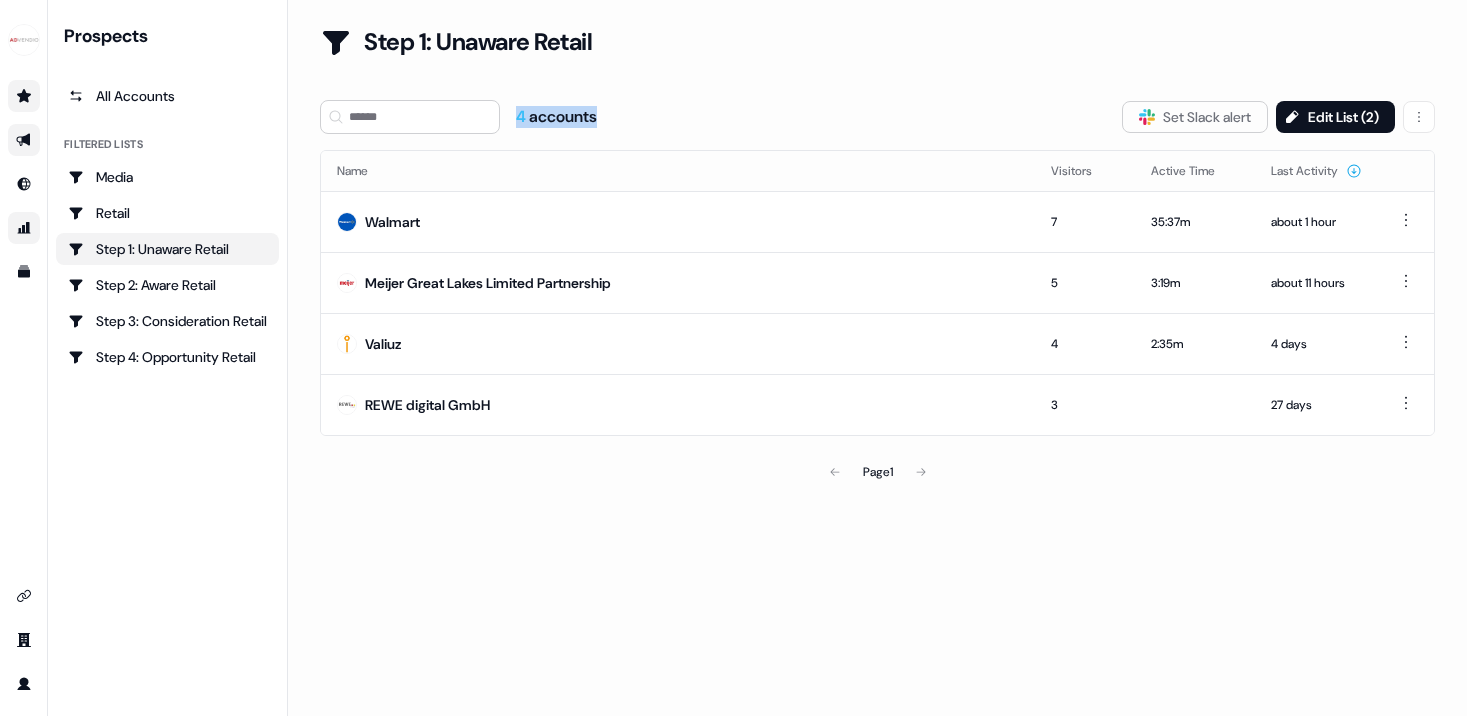 drag, startPoint x: 608, startPoint y: 117, endPoint x: 517, endPoint y: 115, distance: 91.02197 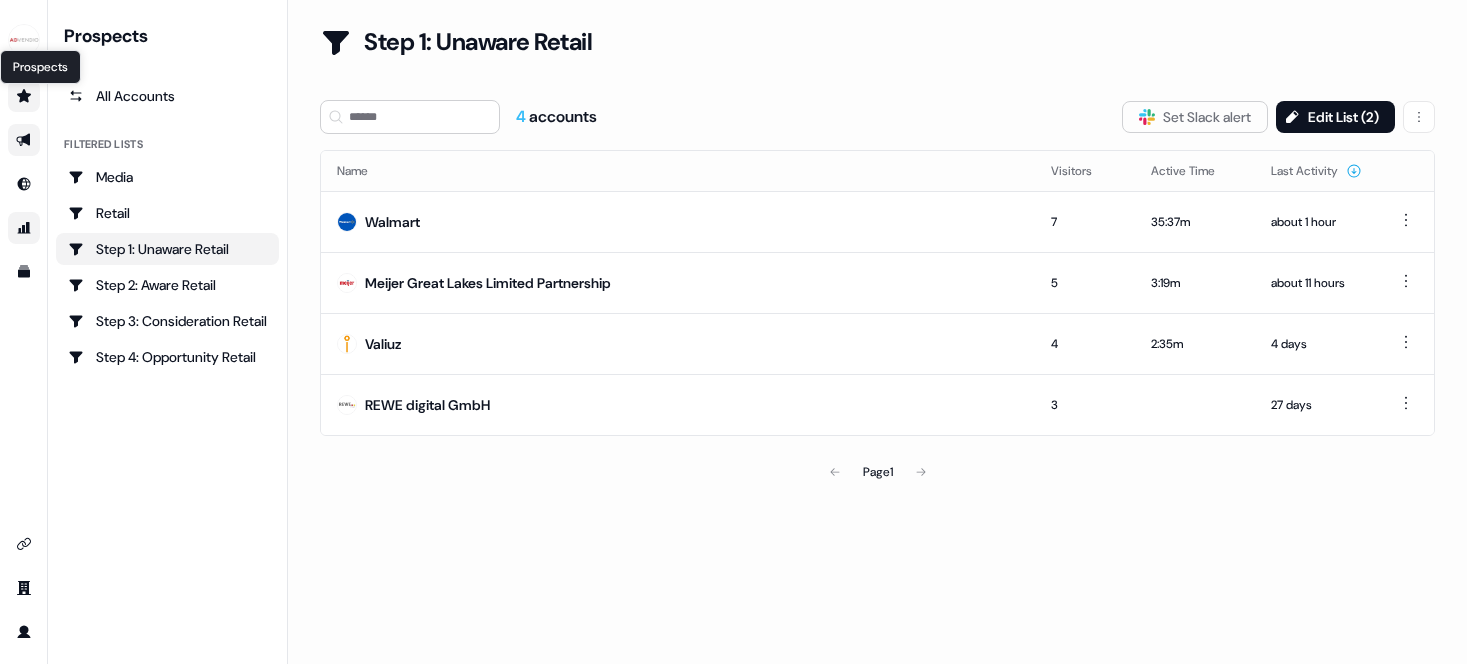 click 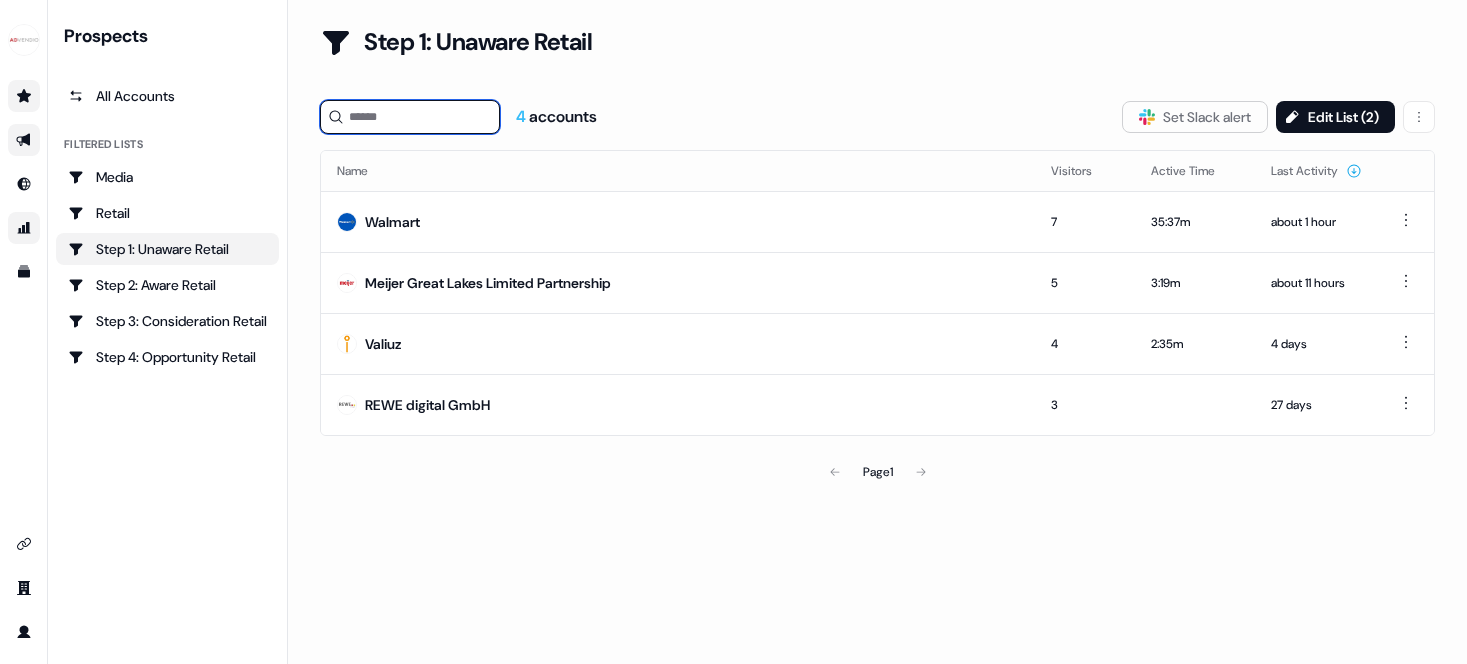 click at bounding box center (410, 117) 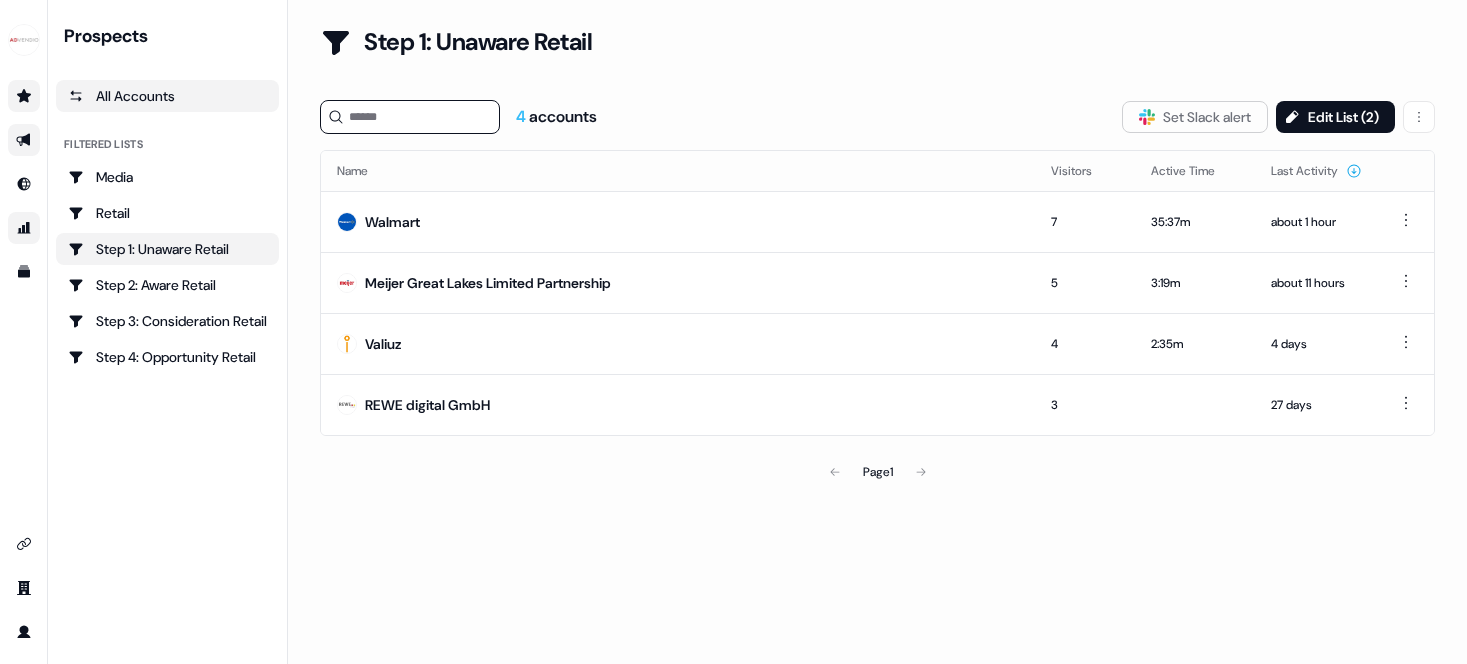 click on "All Accounts" at bounding box center [167, 96] 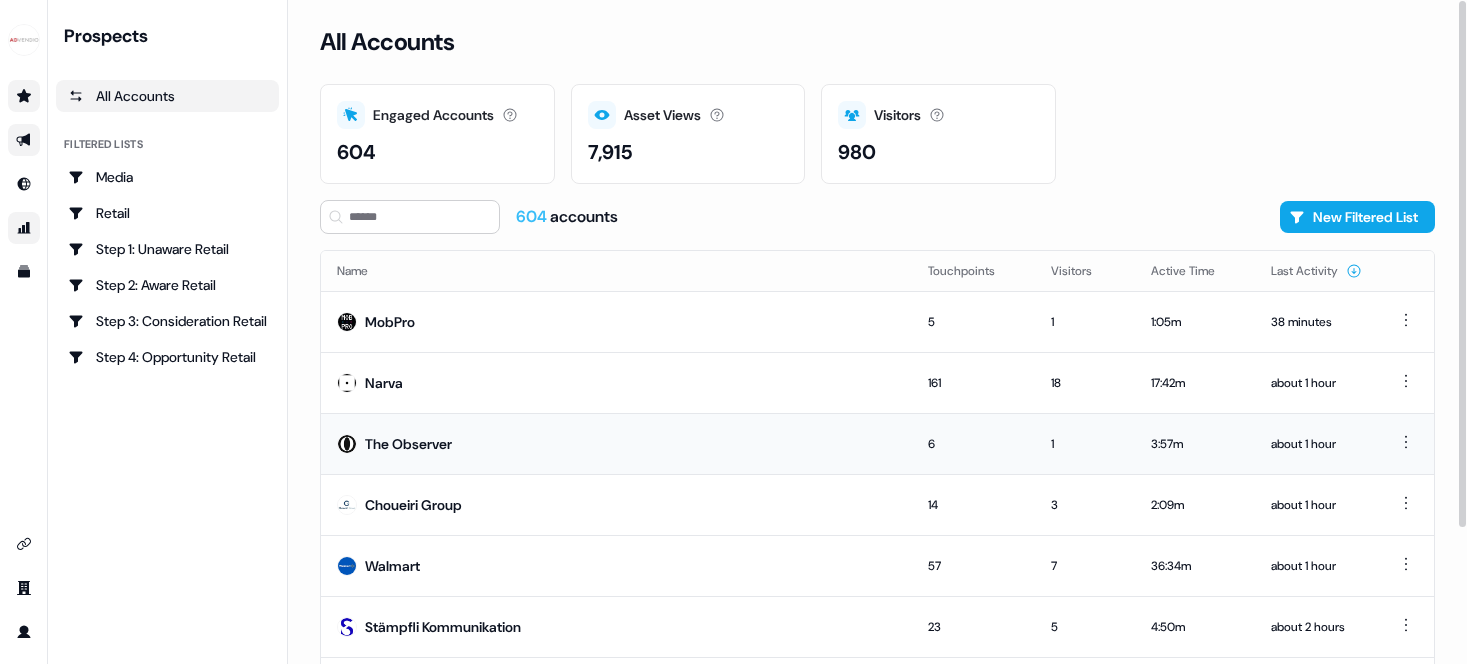 click on "The Observer" at bounding box center (408, 444) 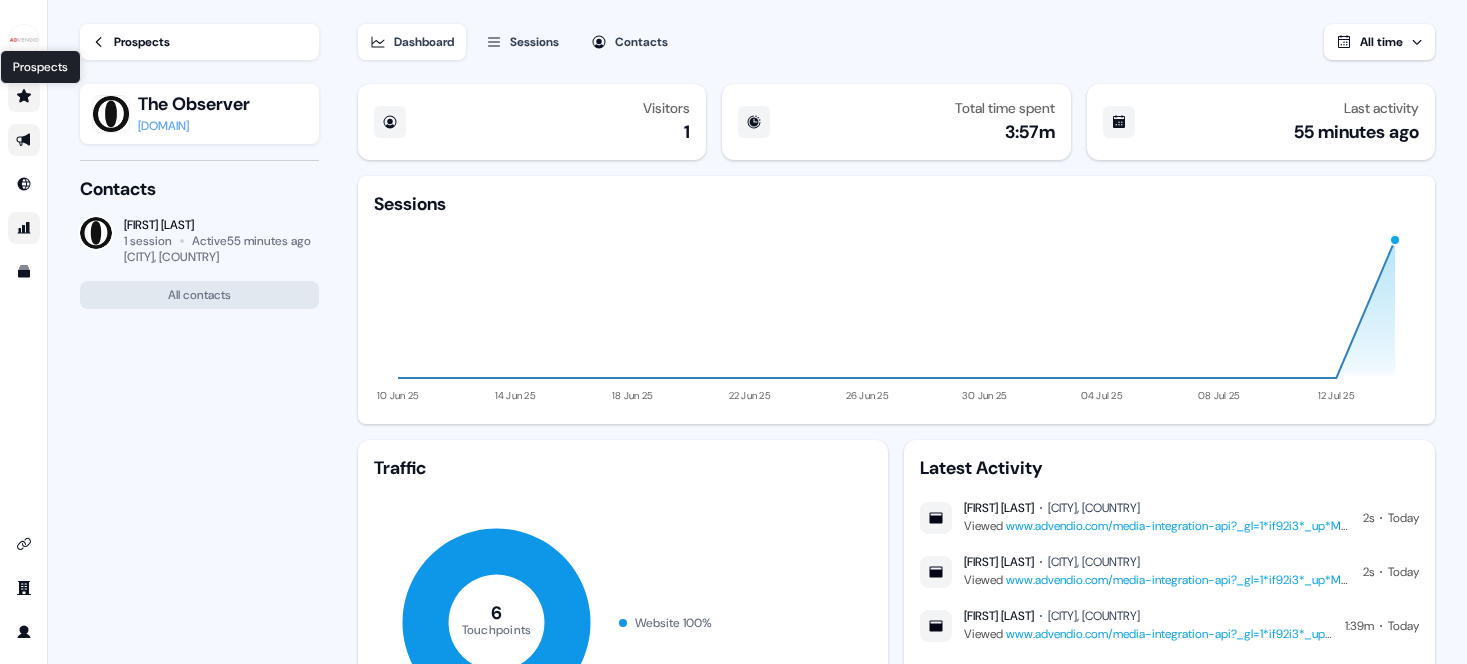 click 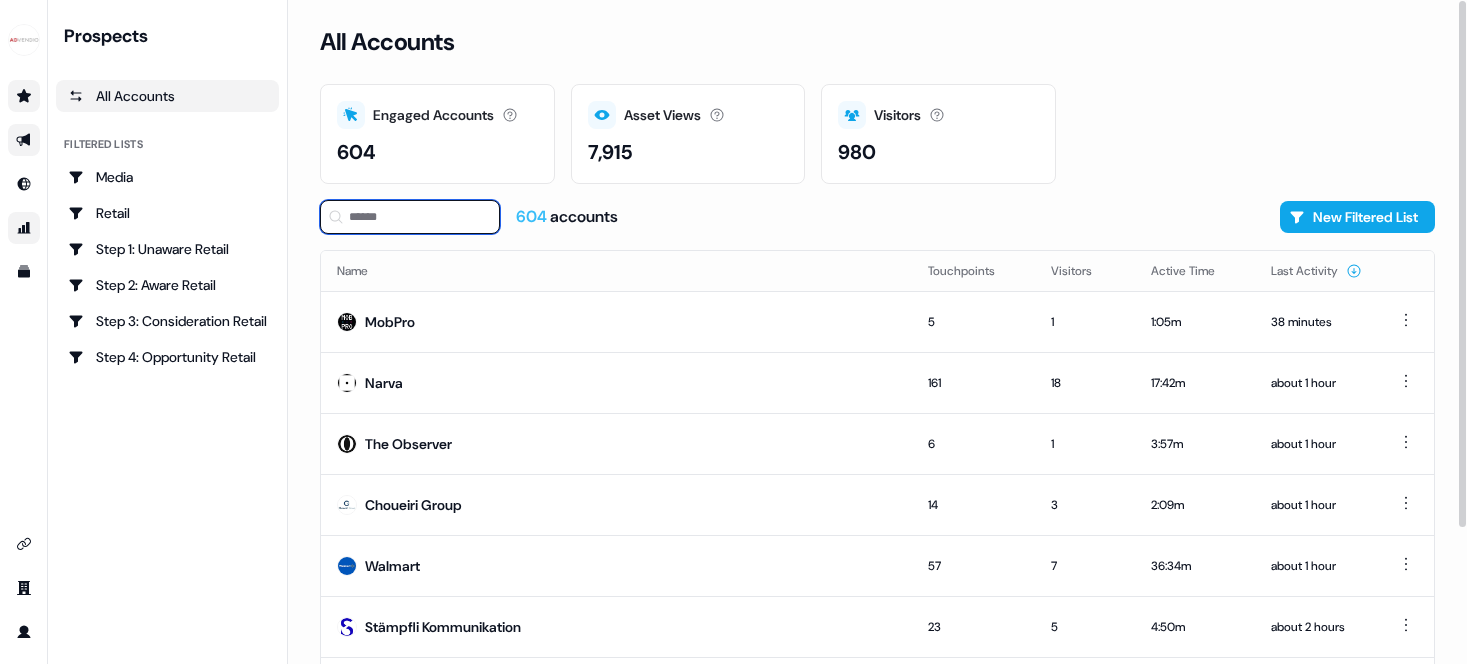 click at bounding box center (410, 217) 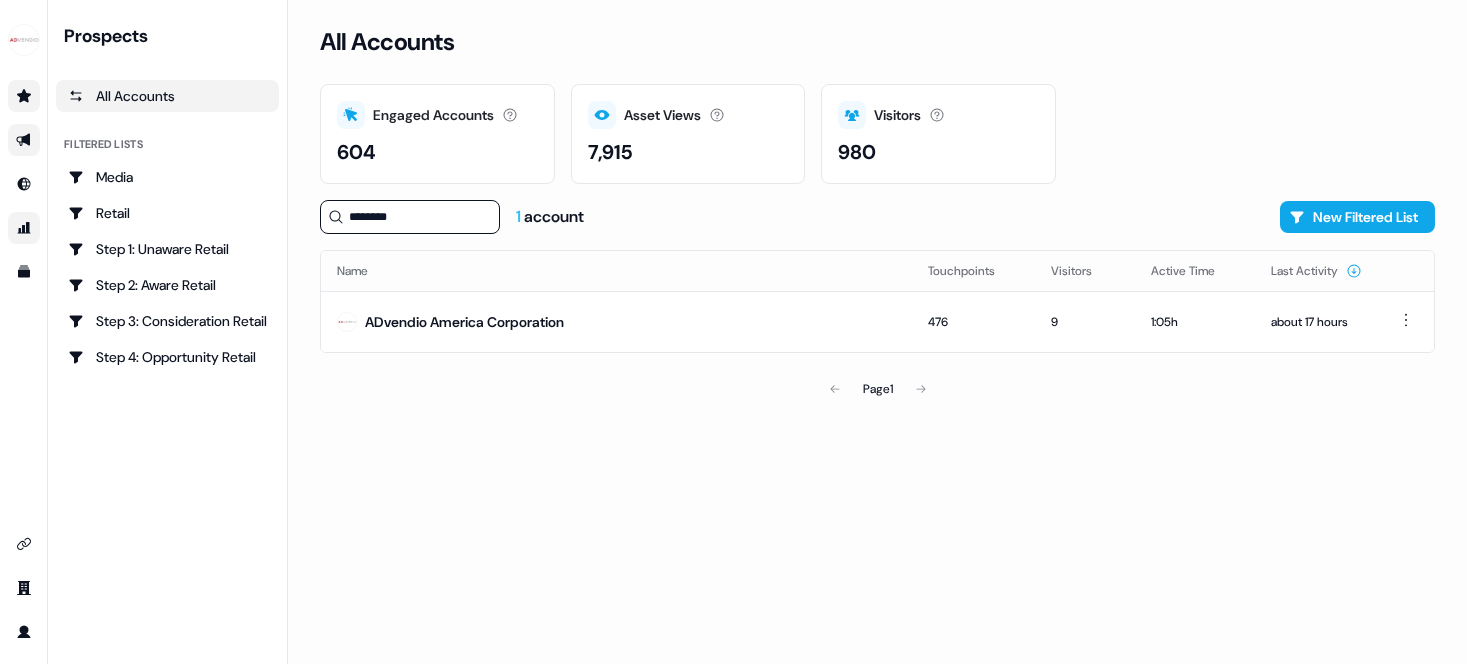 click on "All Accounts" at bounding box center (167, 96) 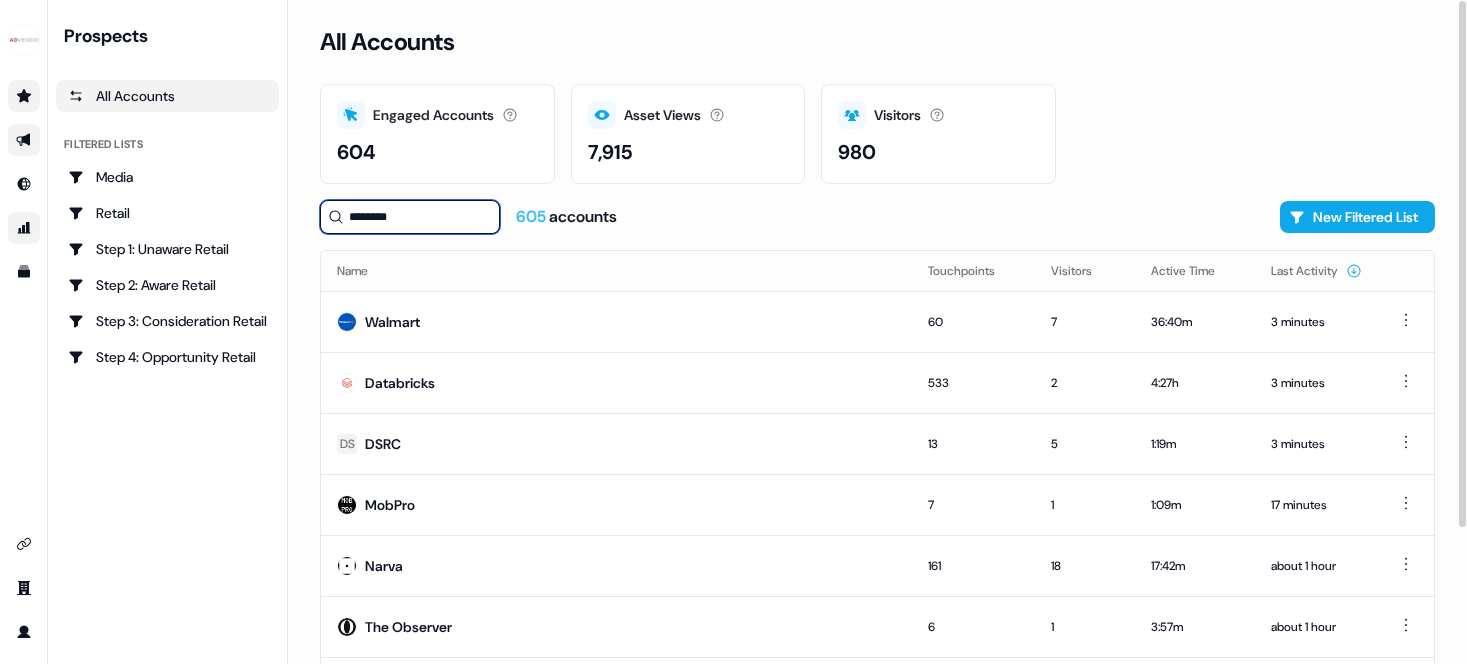 click on "********" at bounding box center (410, 217) 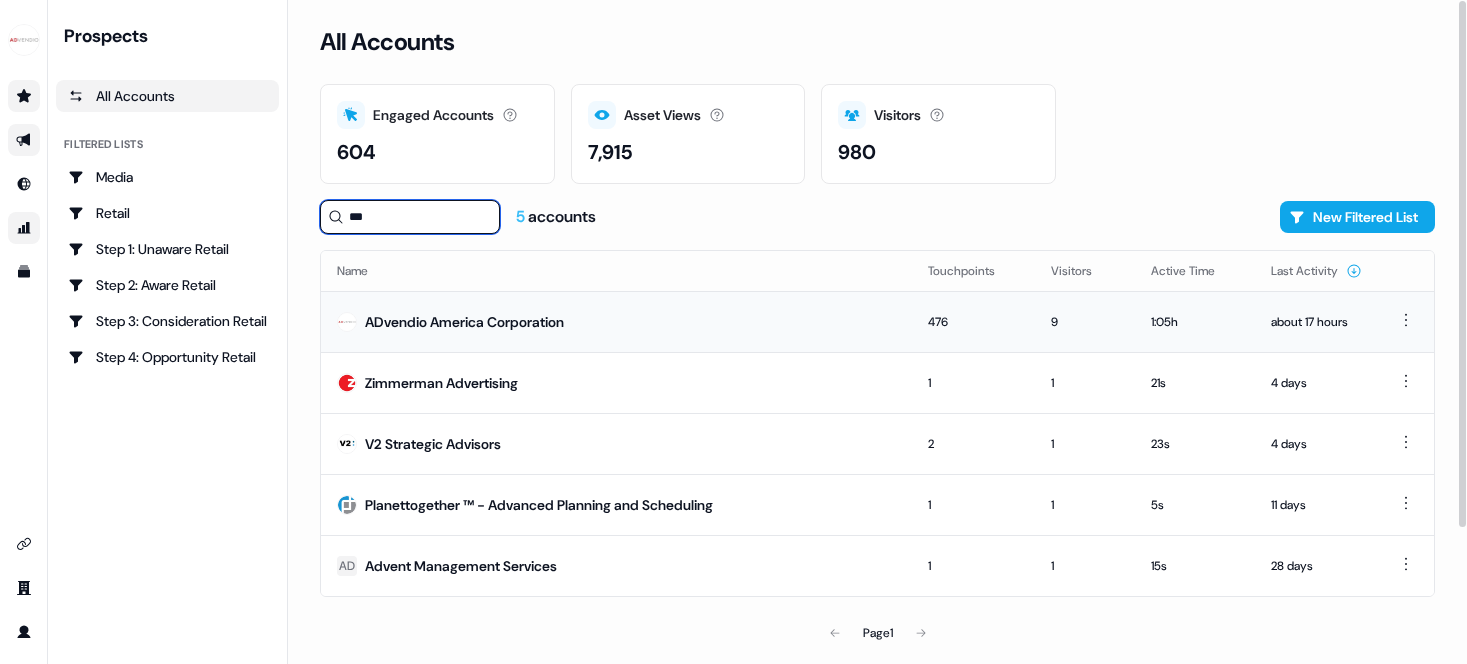 type on "***" 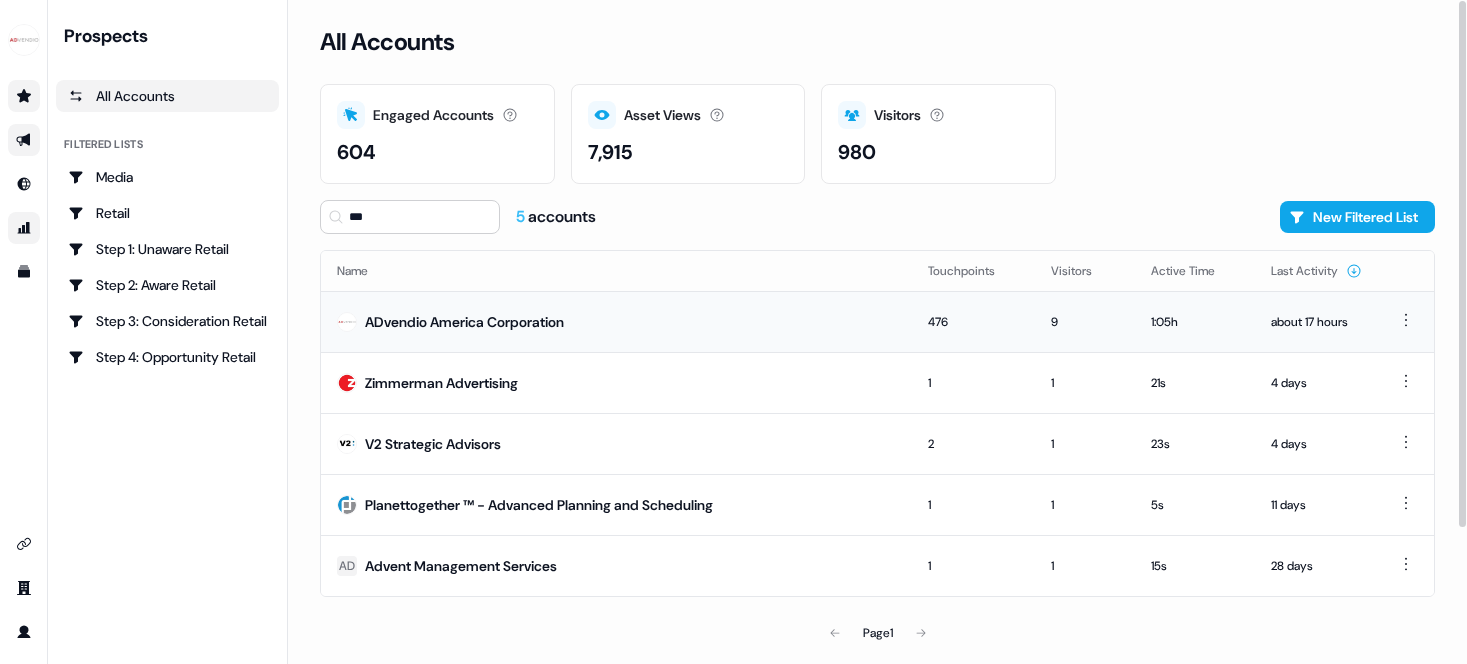 click on "Page  1" at bounding box center [877, 633] 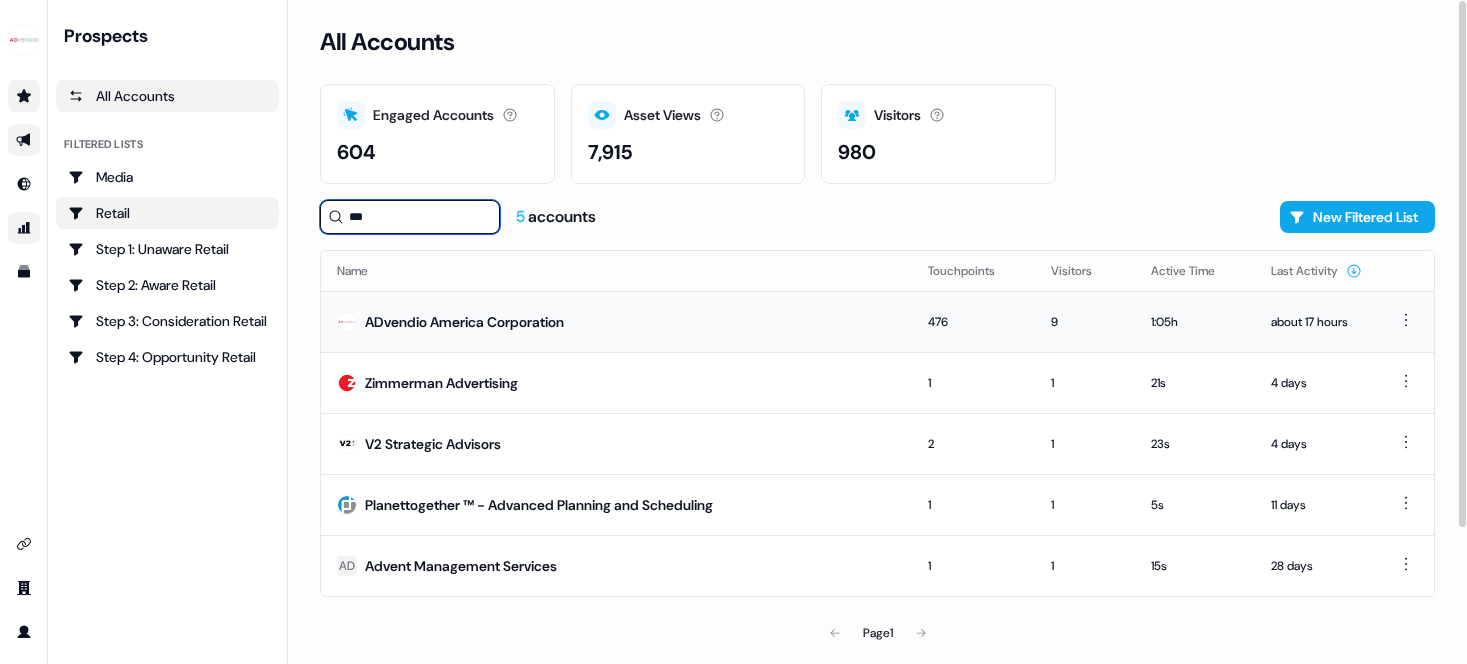 drag, startPoint x: 388, startPoint y: 218, endPoint x: 267, endPoint y: 217, distance: 121.004135 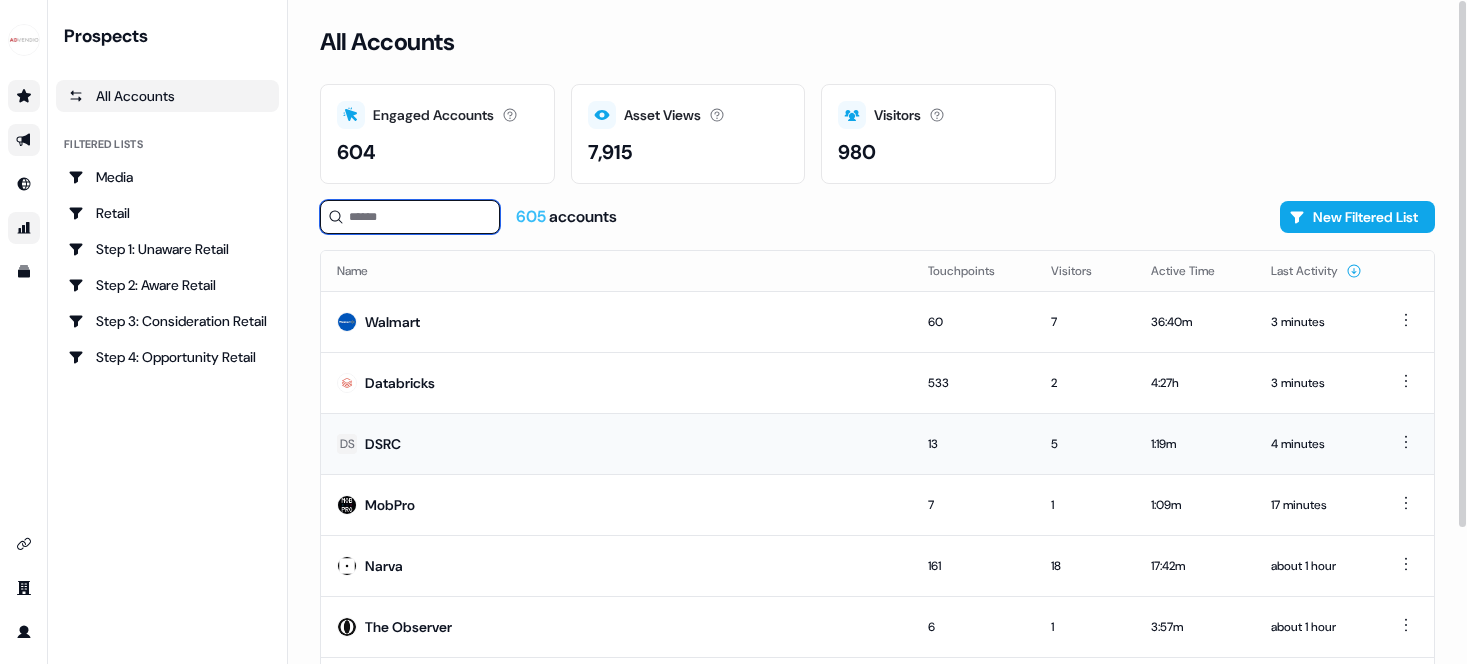 scroll, scrollTop: 171, scrollLeft: 0, axis: vertical 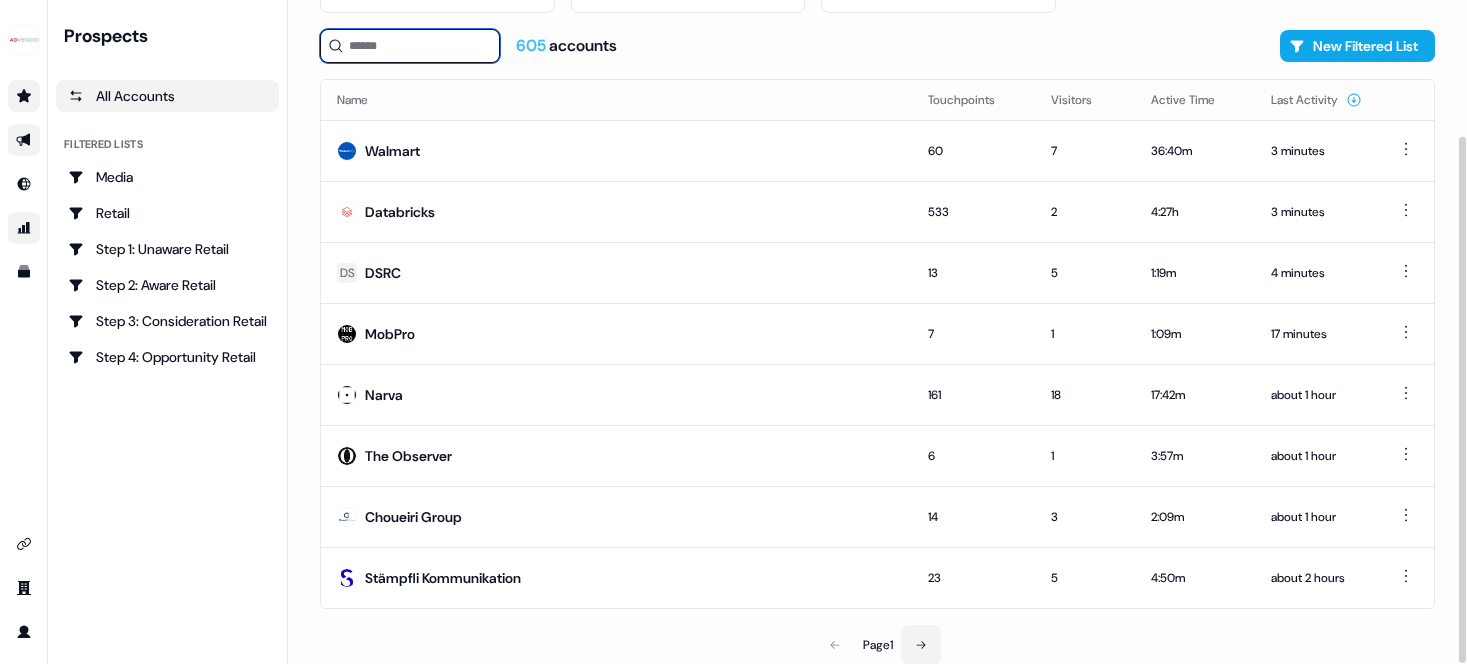 type 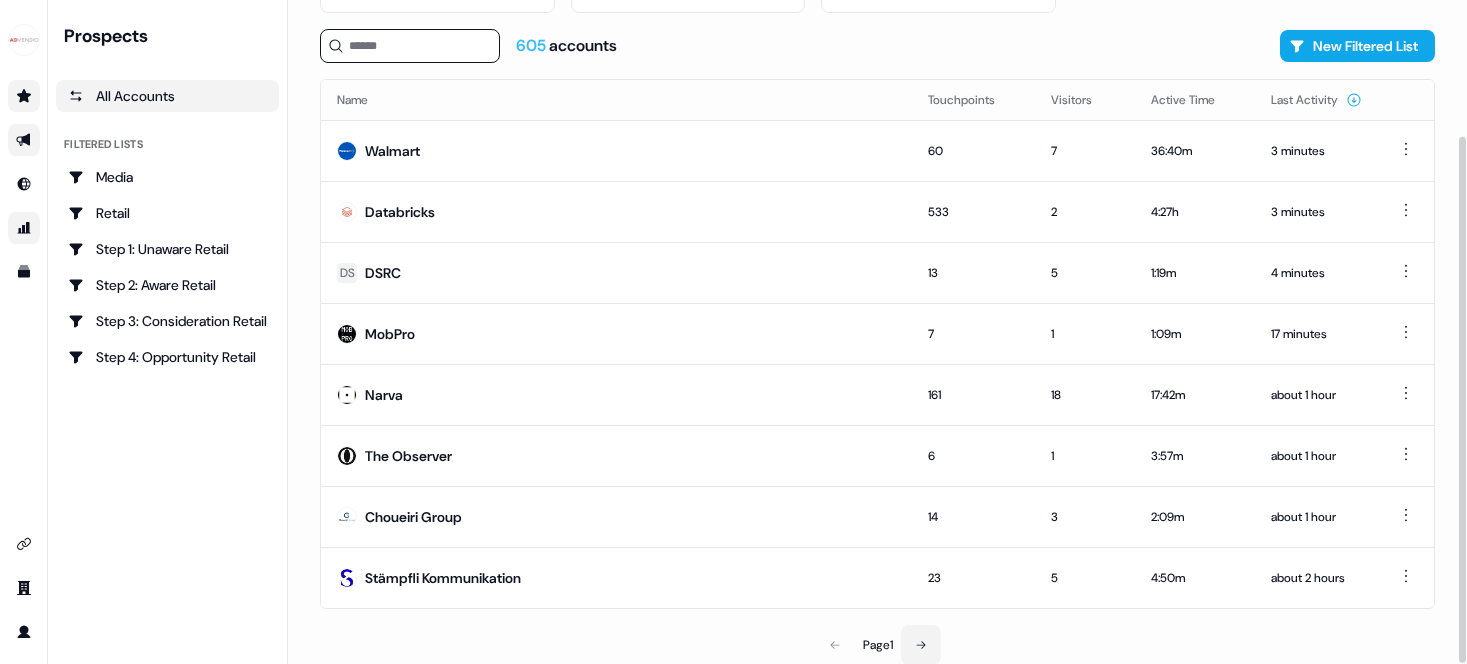 click 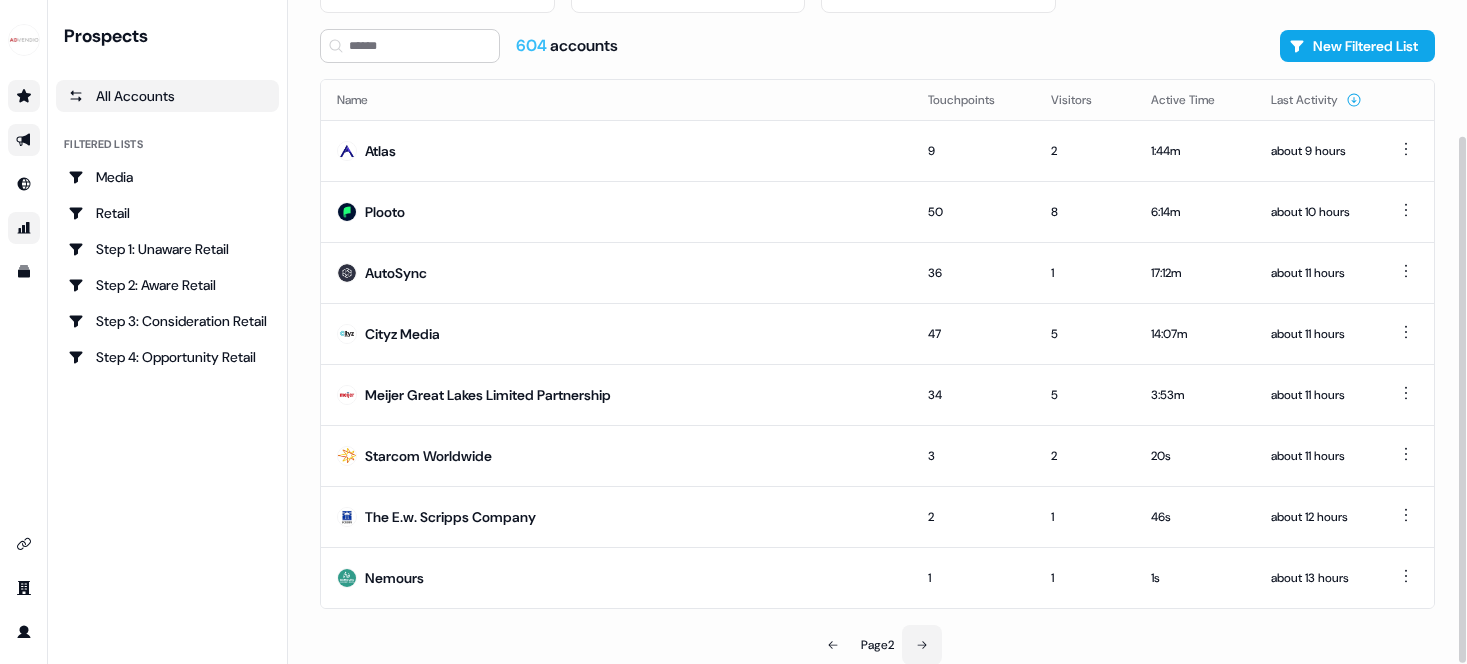 click 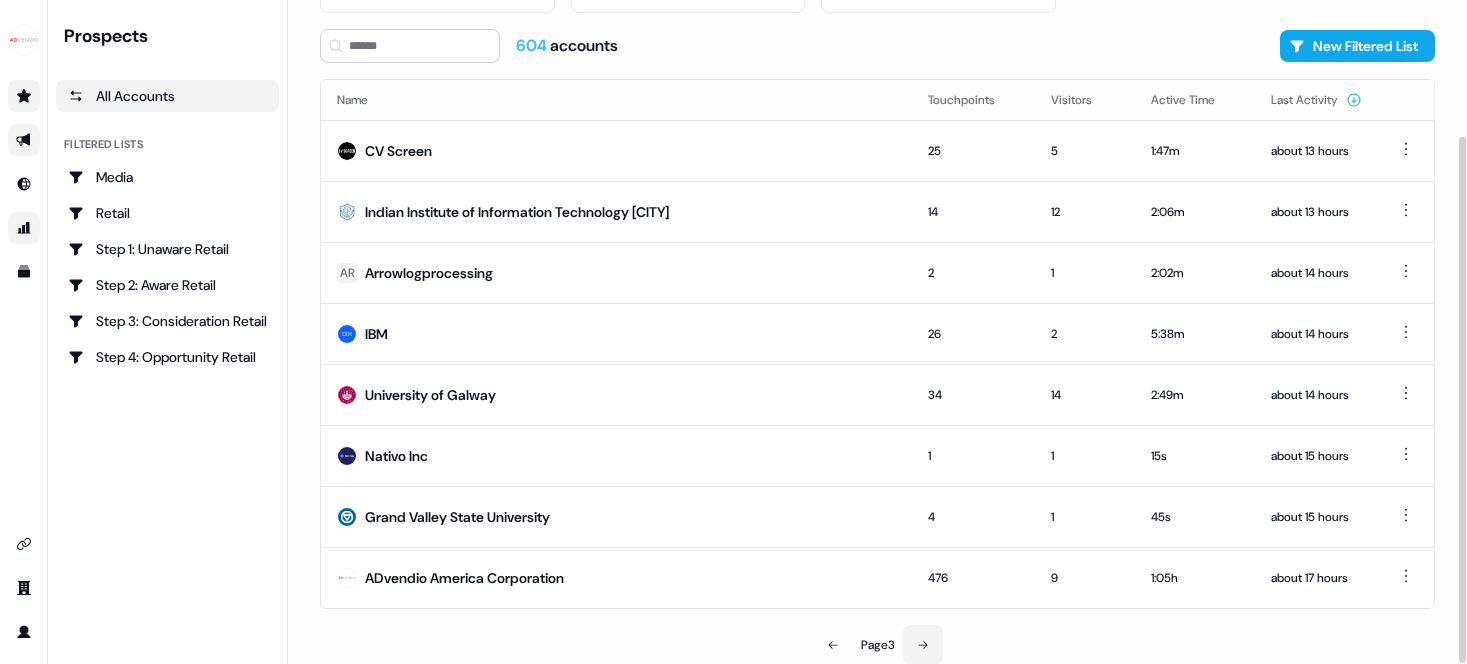 click 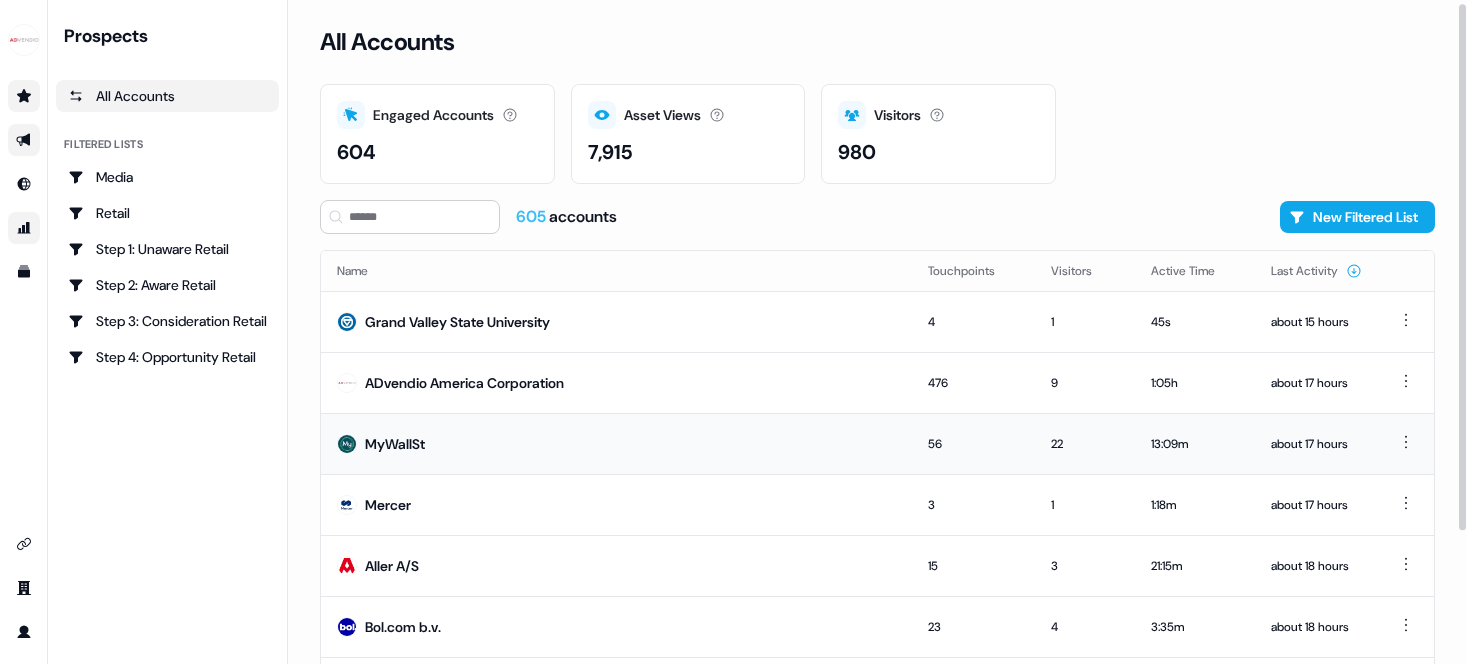 scroll, scrollTop: 171, scrollLeft: 0, axis: vertical 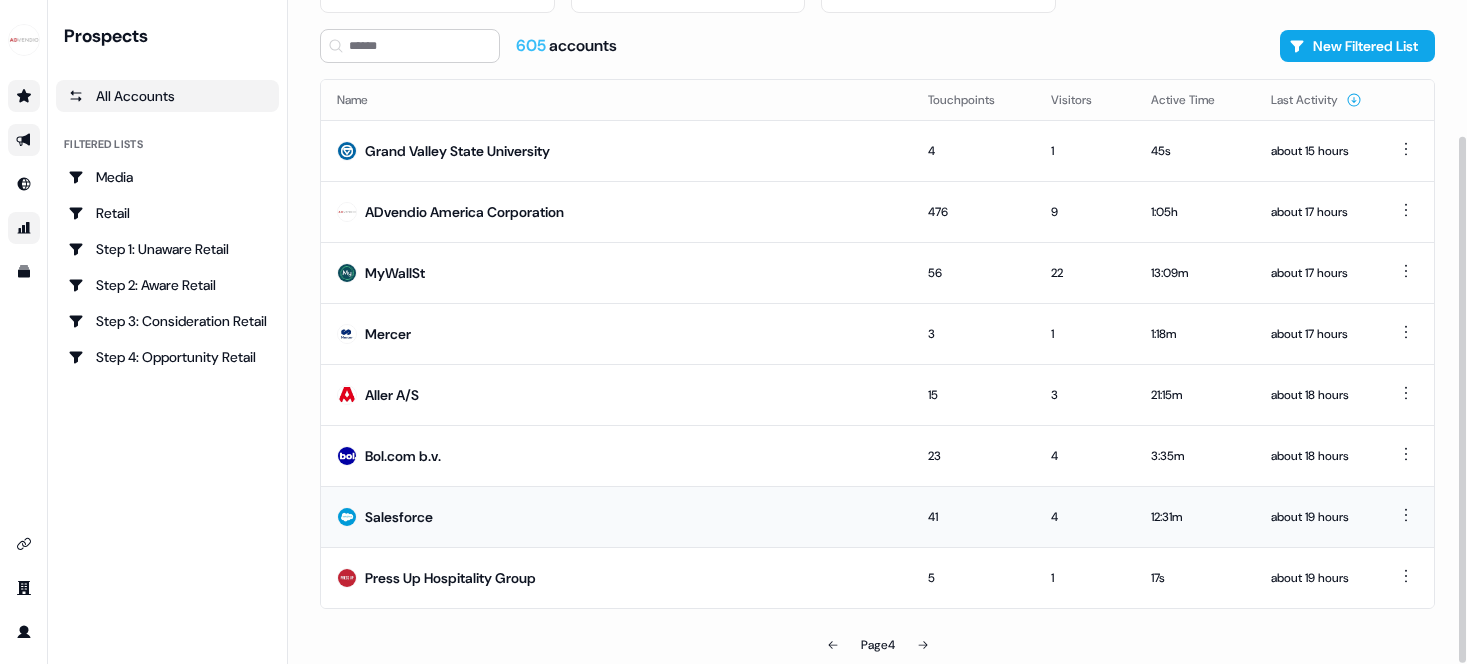 click on "Salesforce" at bounding box center (399, 517) 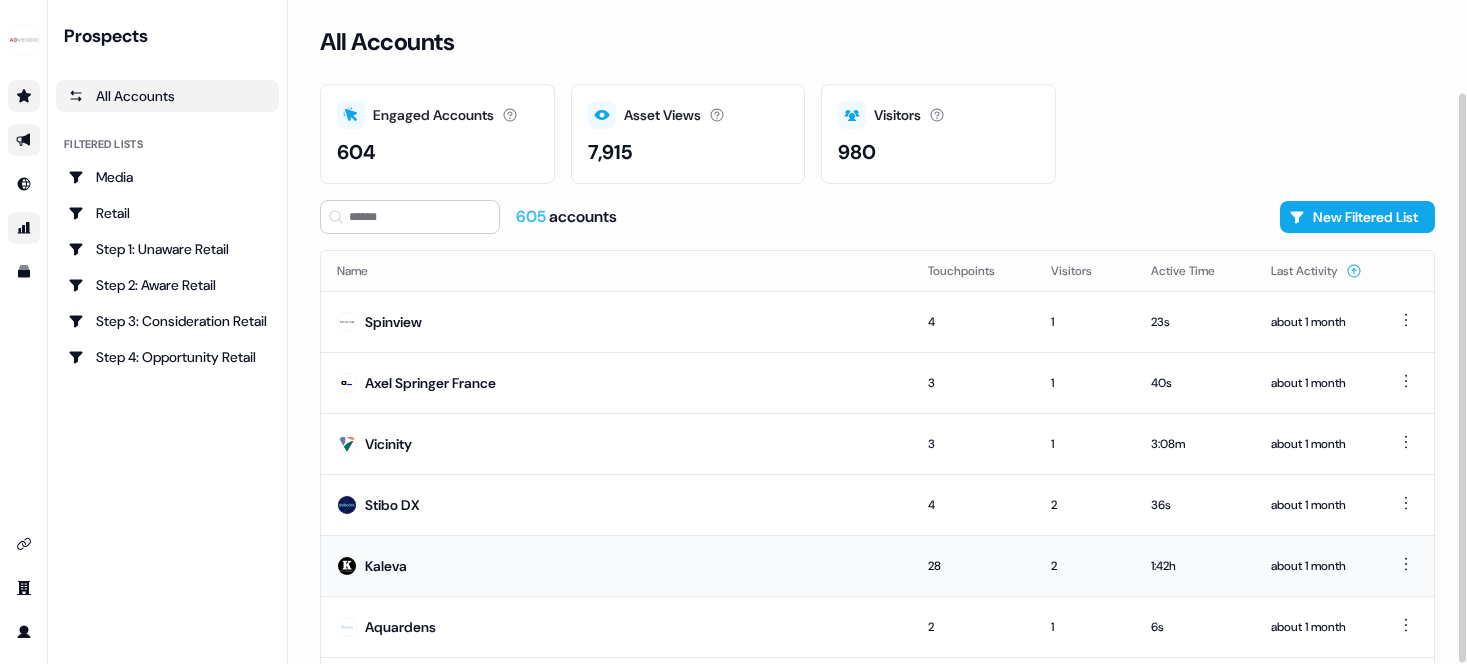 scroll, scrollTop: 171, scrollLeft: 0, axis: vertical 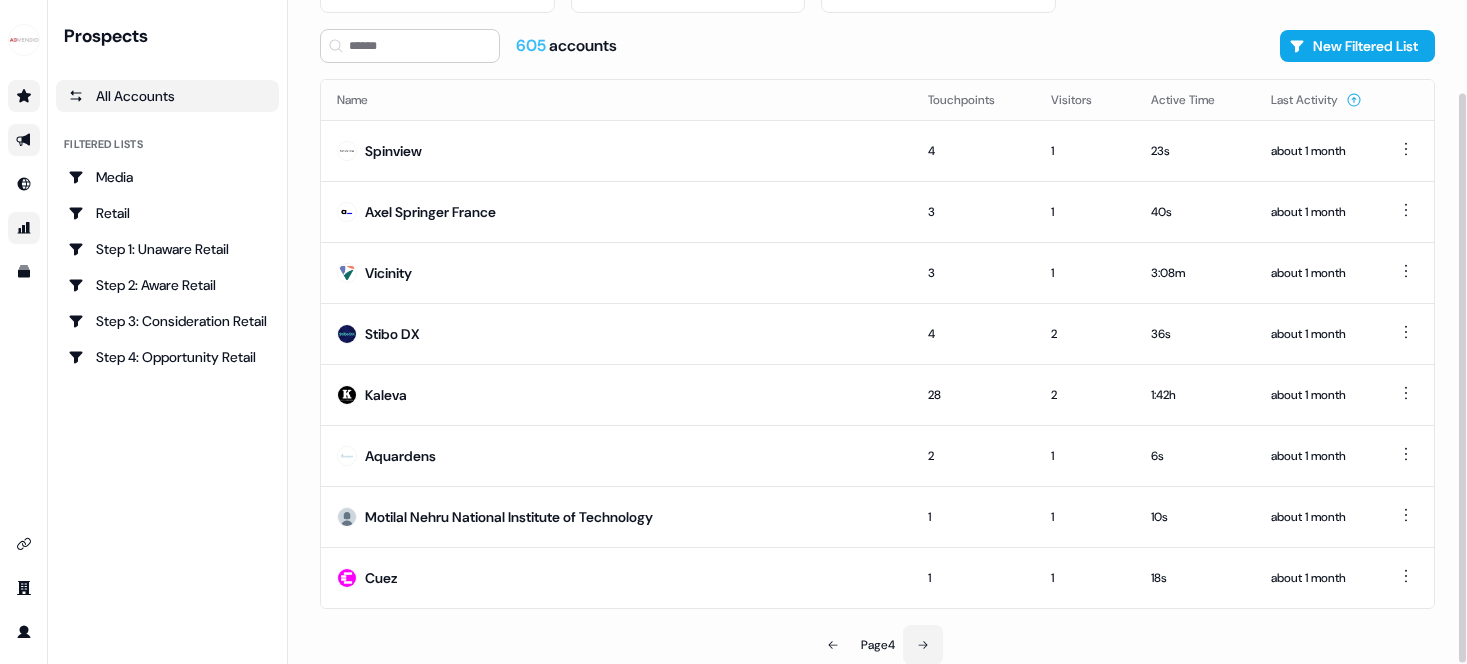 click 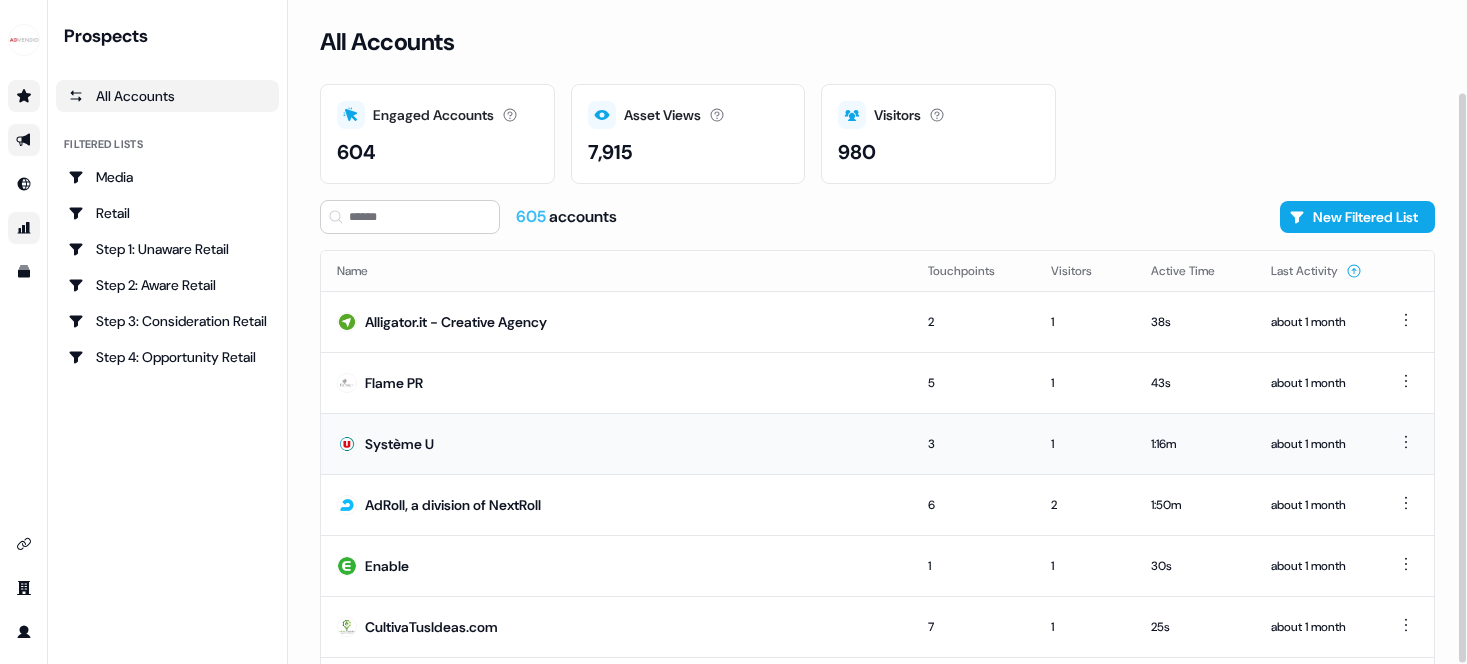 scroll, scrollTop: 171, scrollLeft: 0, axis: vertical 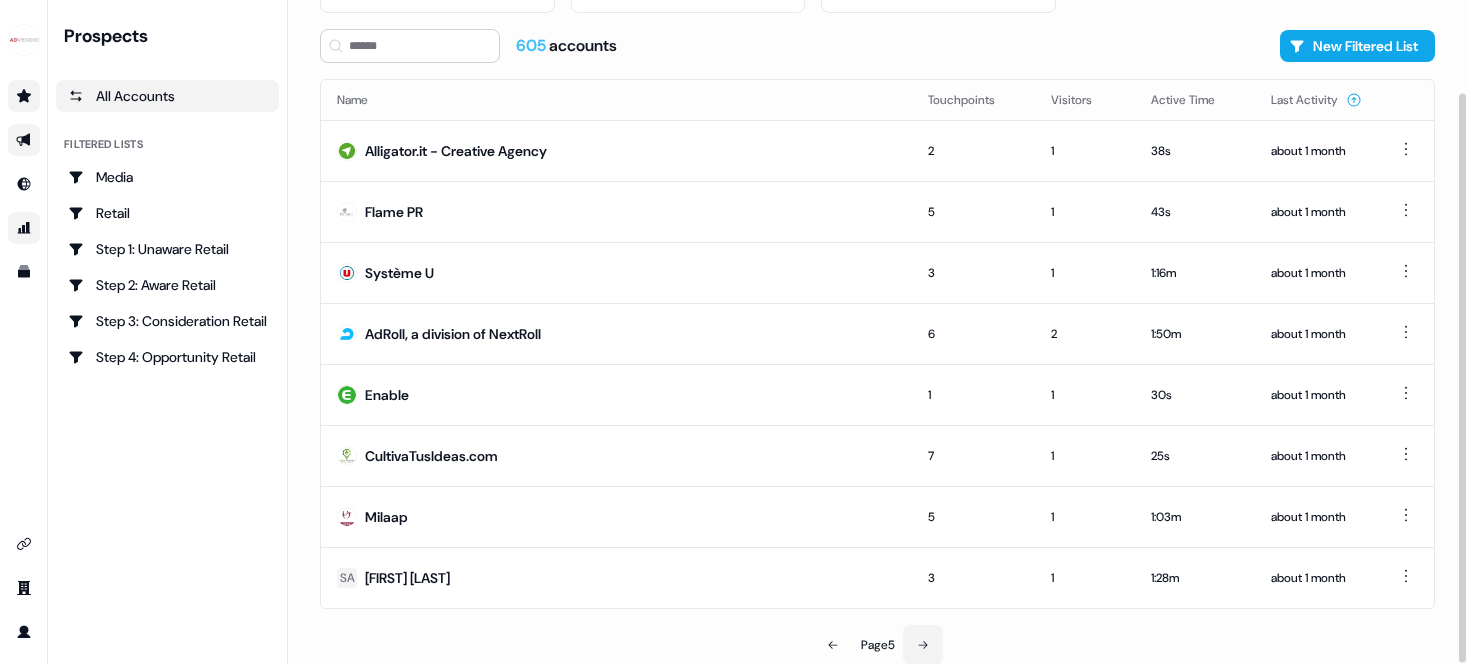 click 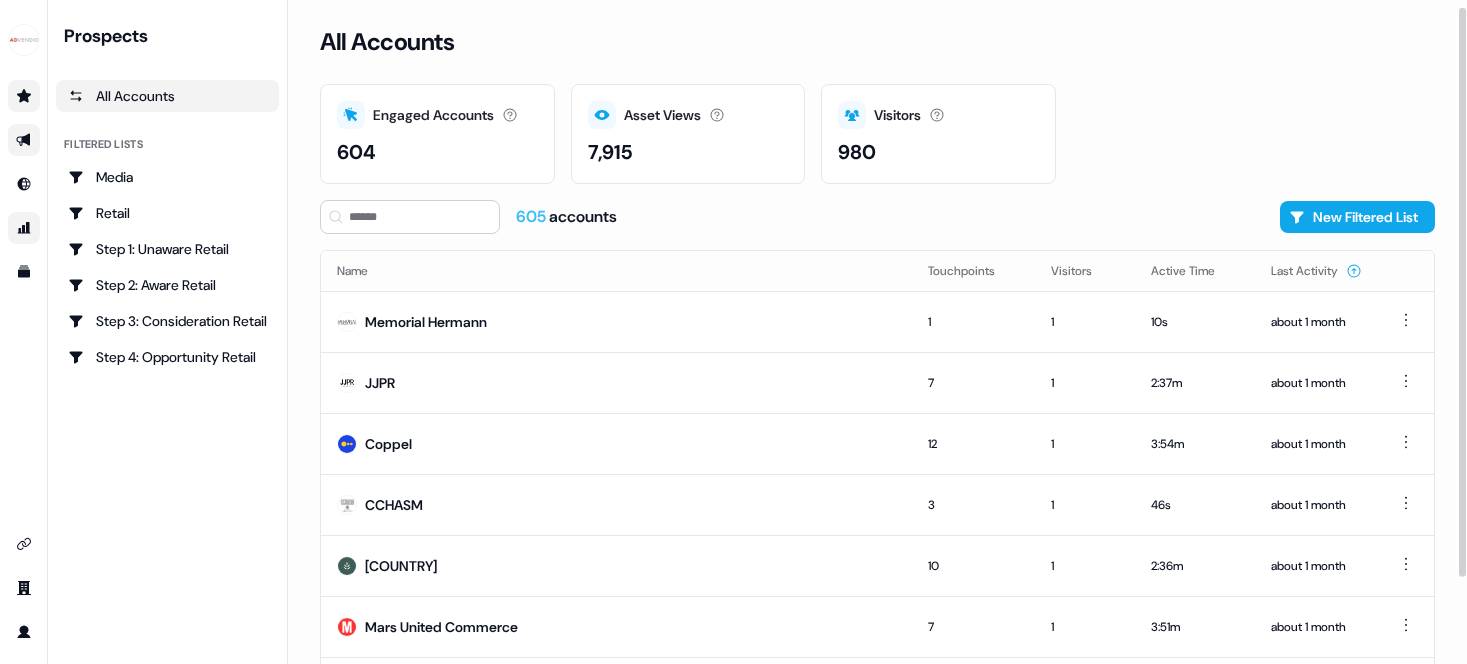 scroll, scrollTop: 171, scrollLeft: 0, axis: vertical 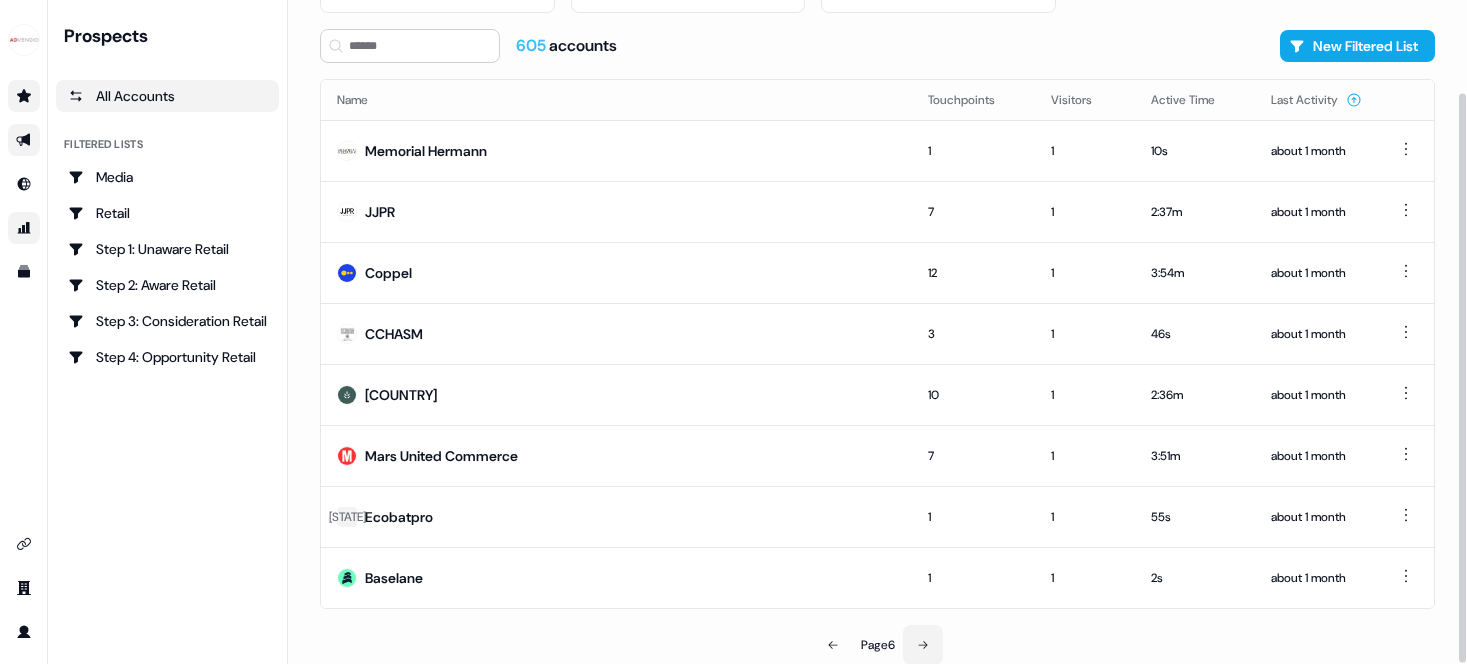 click 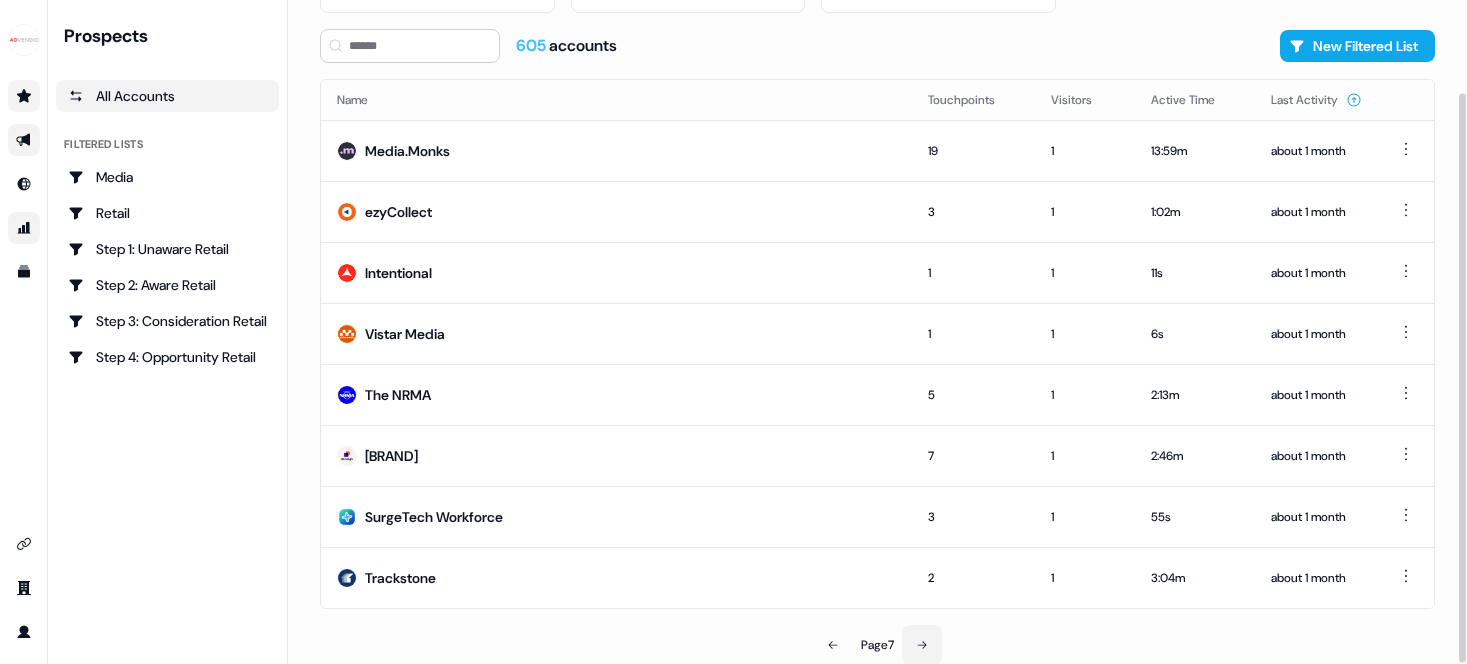 scroll, scrollTop: 0, scrollLeft: 0, axis: both 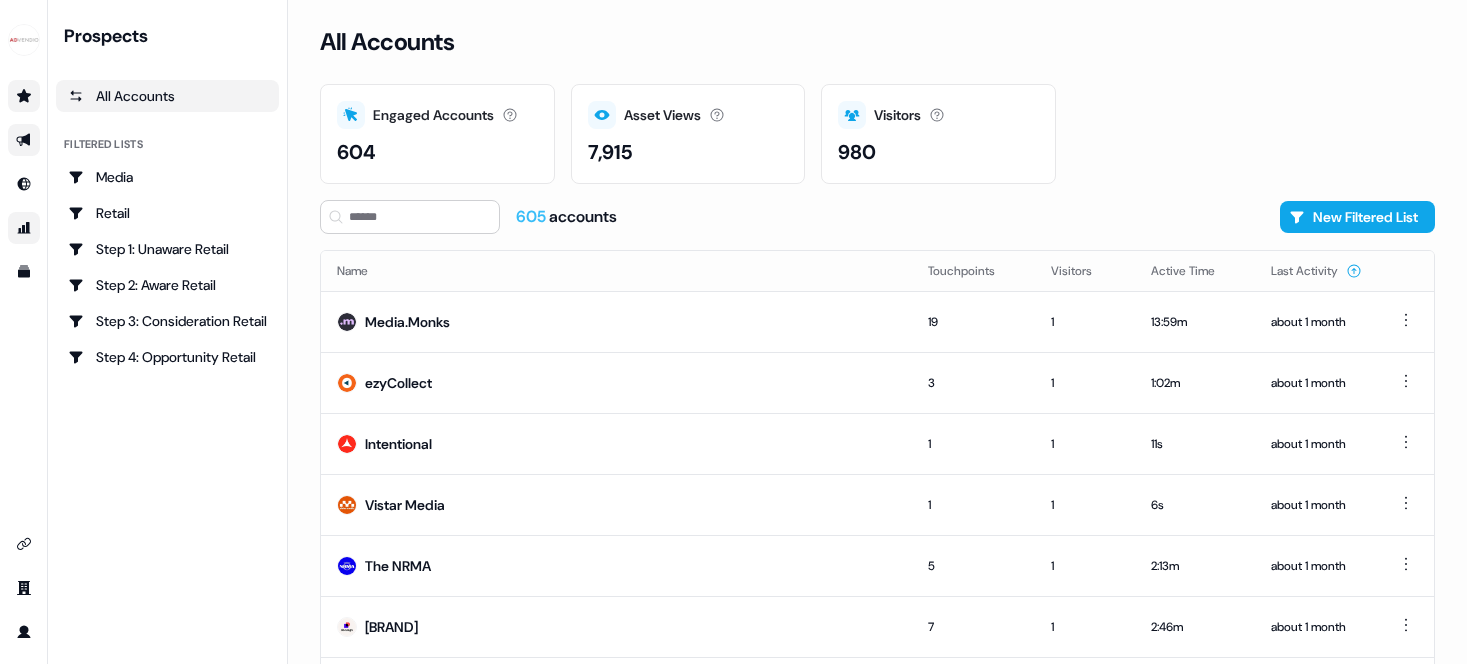 click on "All Accounts" at bounding box center [167, 96] 